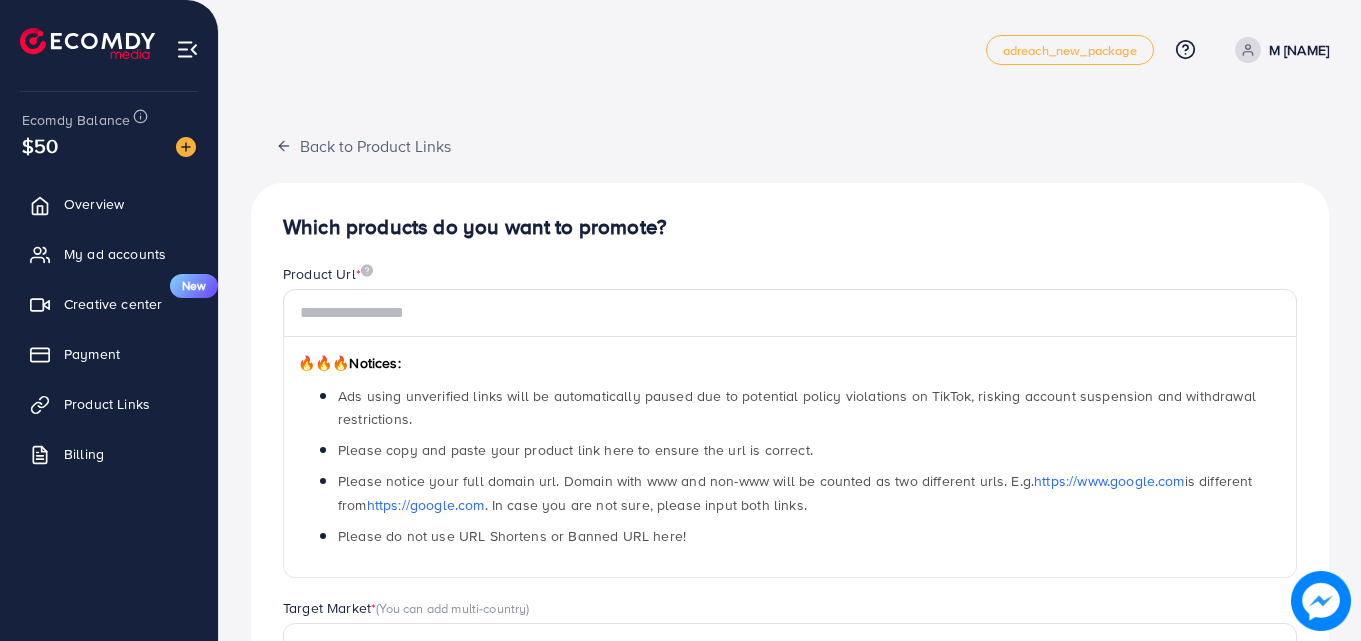 scroll, scrollTop: 0, scrollLeft: 0, axis: both 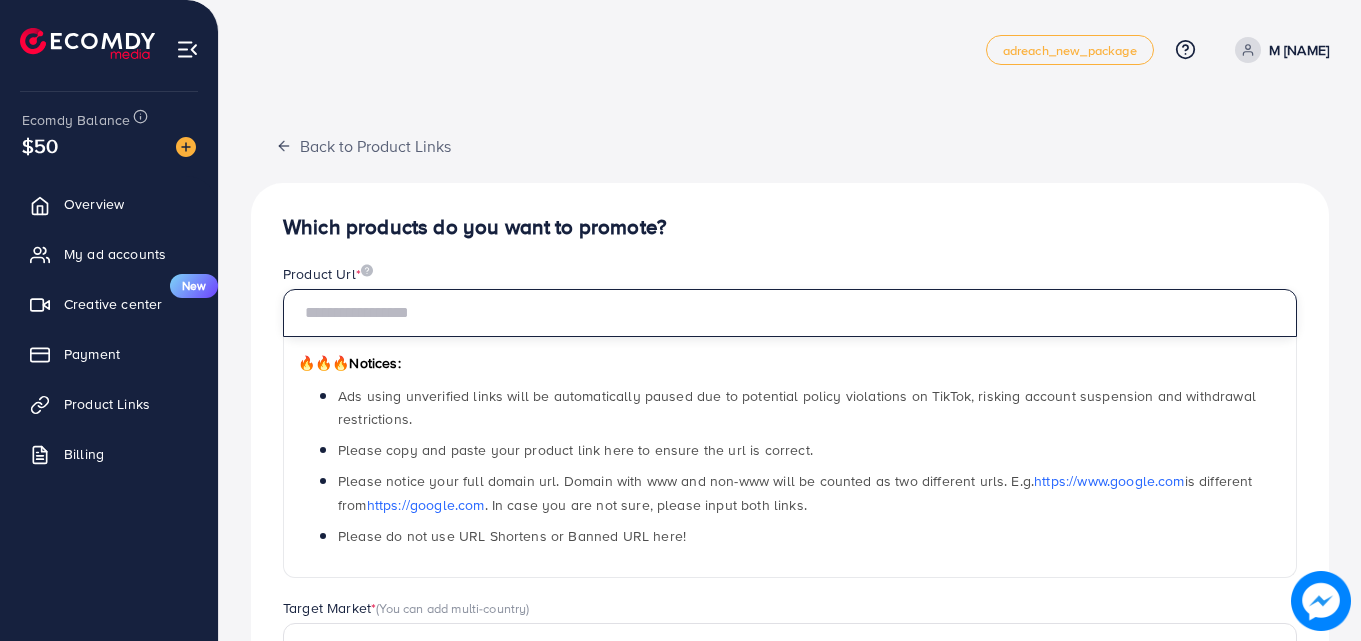 click at bounding box center (790, 313) 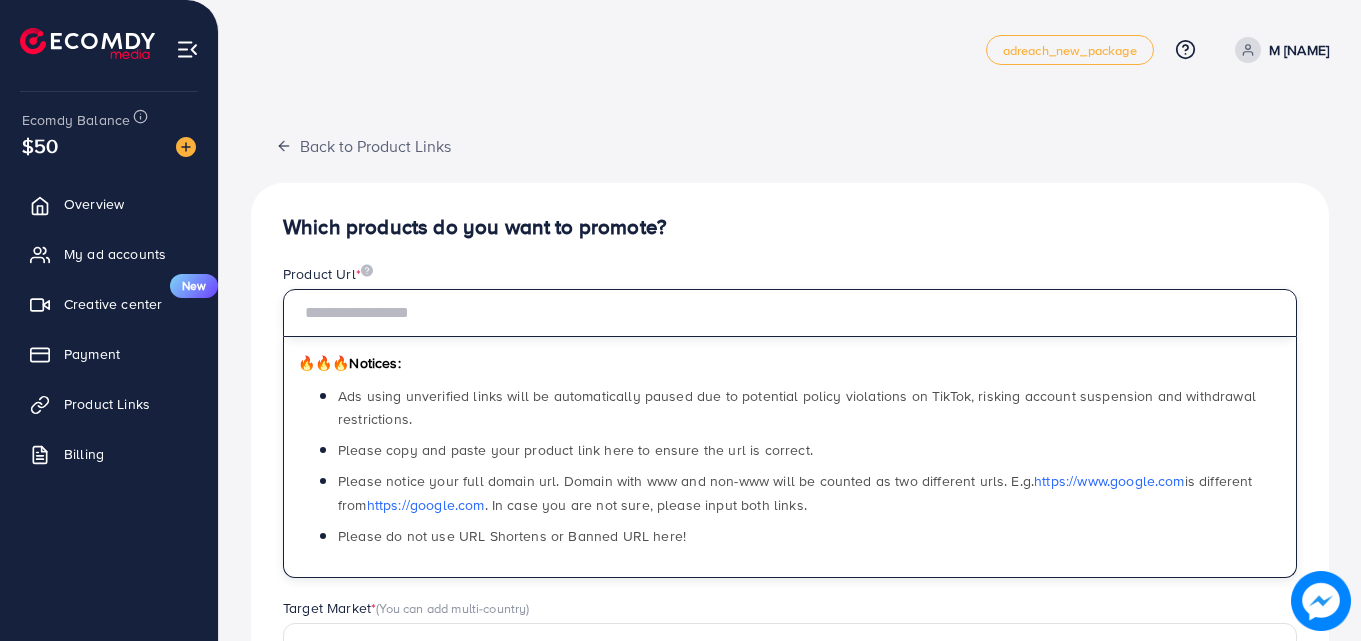 paste on "**********" 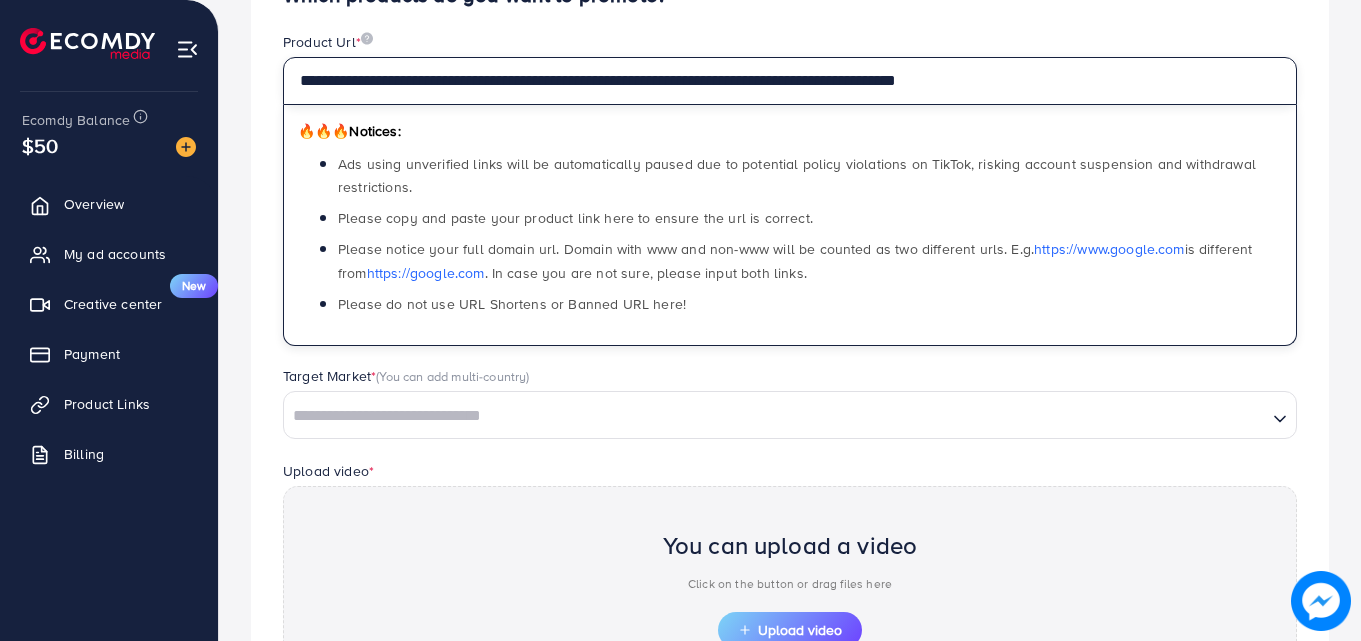 scroll, scrollTop: 300, scrollLeft: 0, axis: vertical 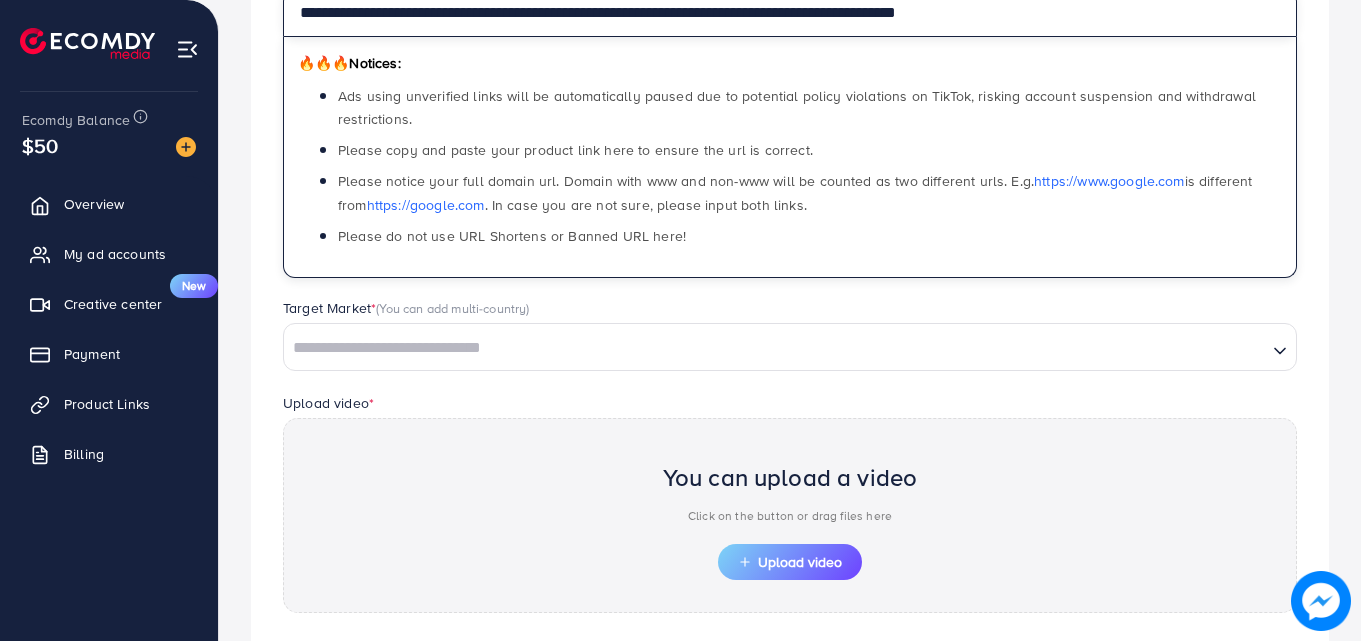 type on "**********" 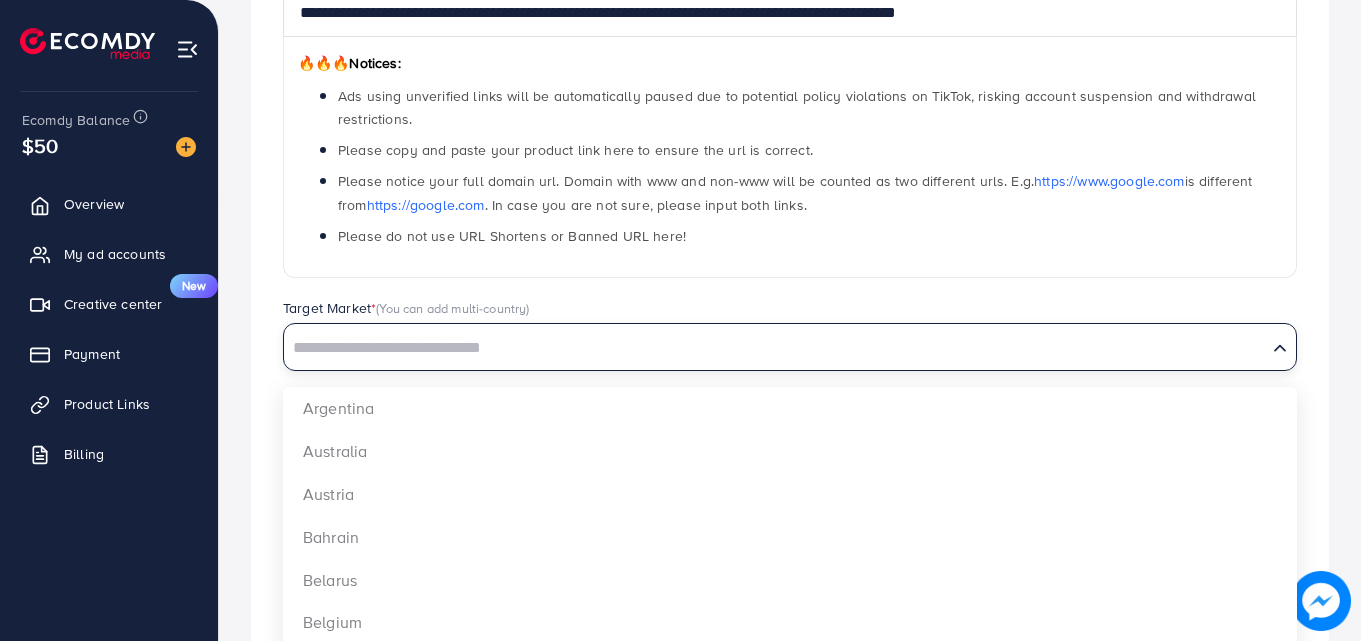 click at bounding box center [775, 348] 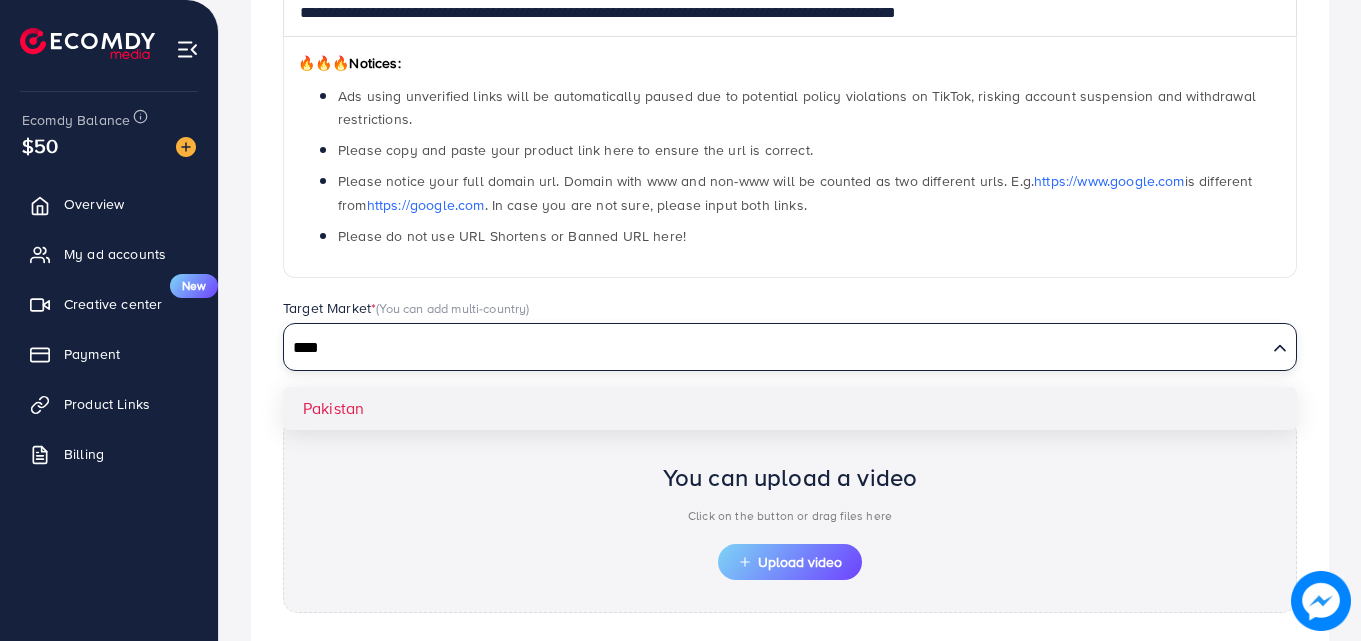 type on "****" 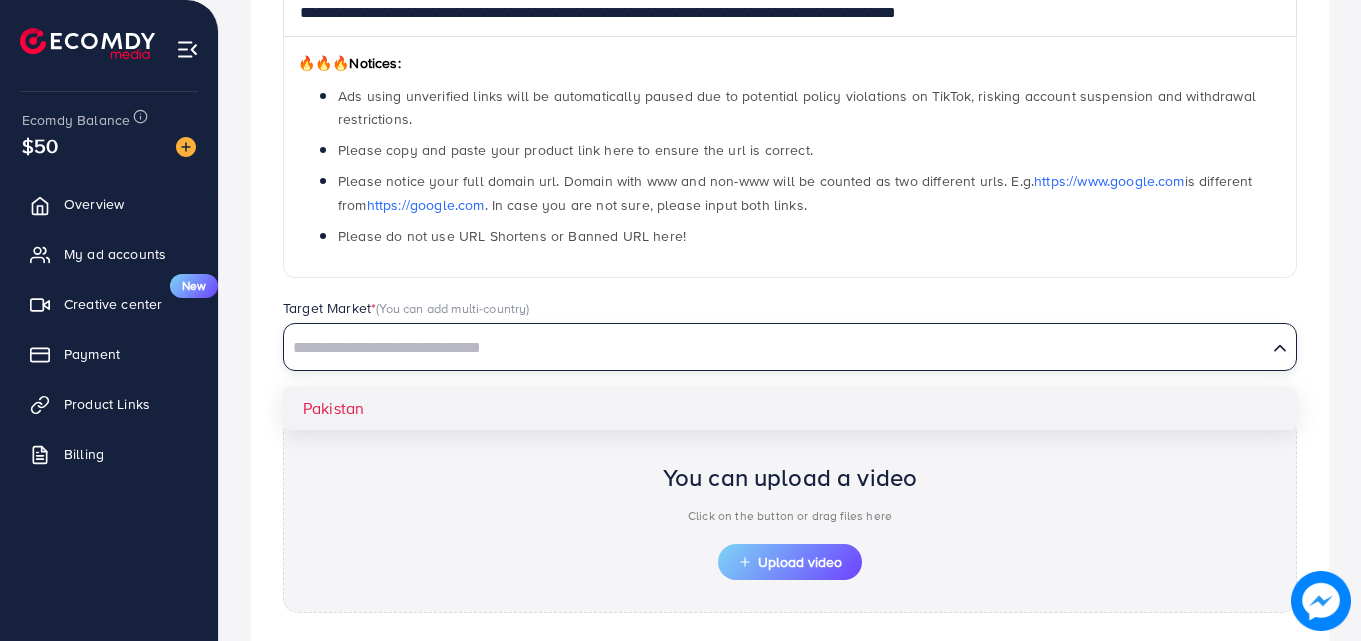 click on "**********" at bounding box center (790, 338) 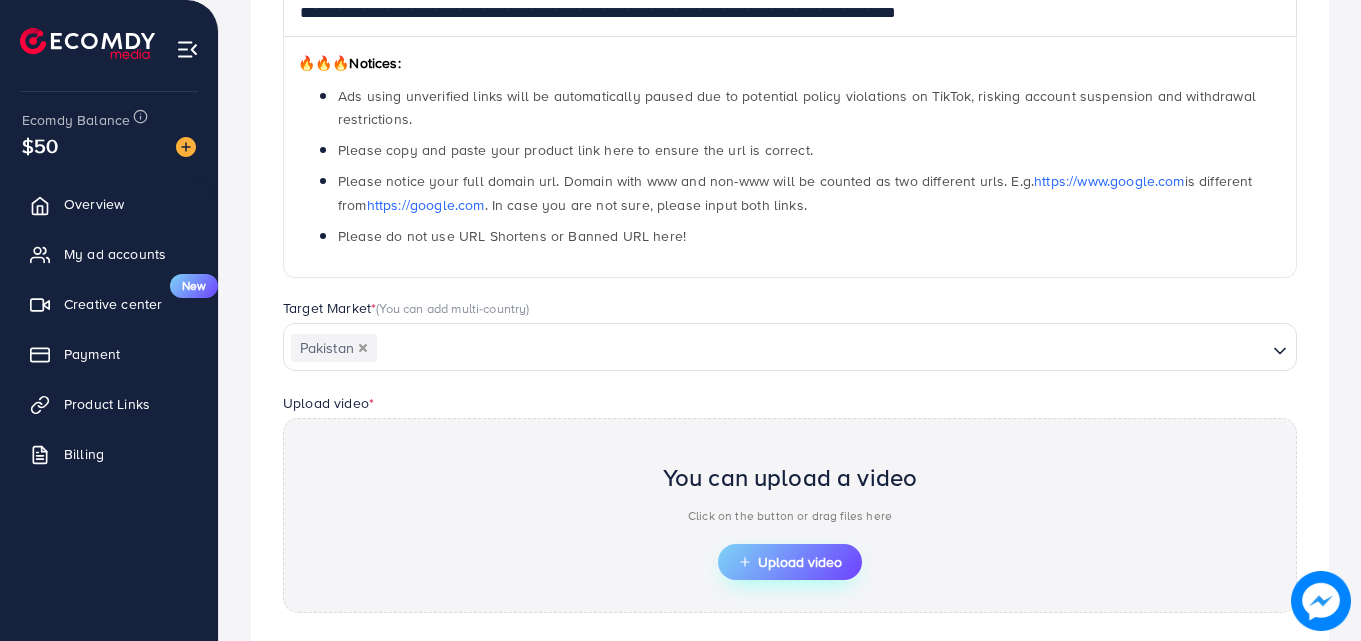 click on "Upload video" at bounding box center [790, 562] 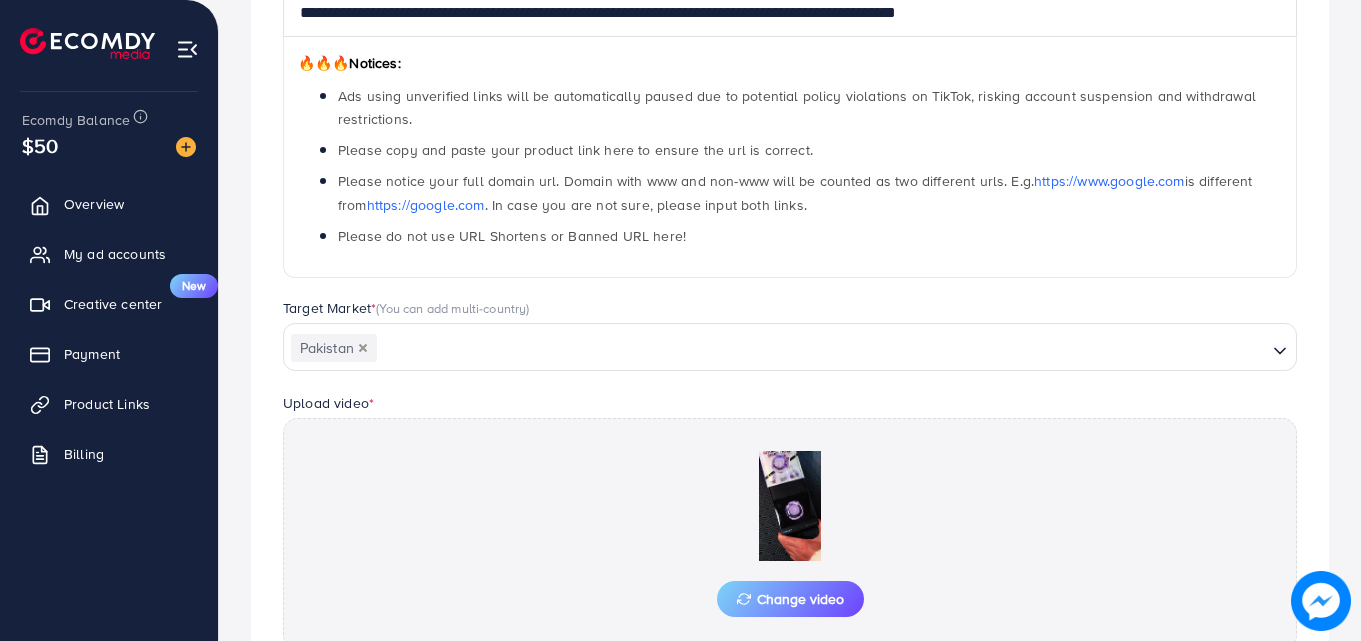 scroll, scrollTop: 521, scrollLeft: 0, axis: vertical 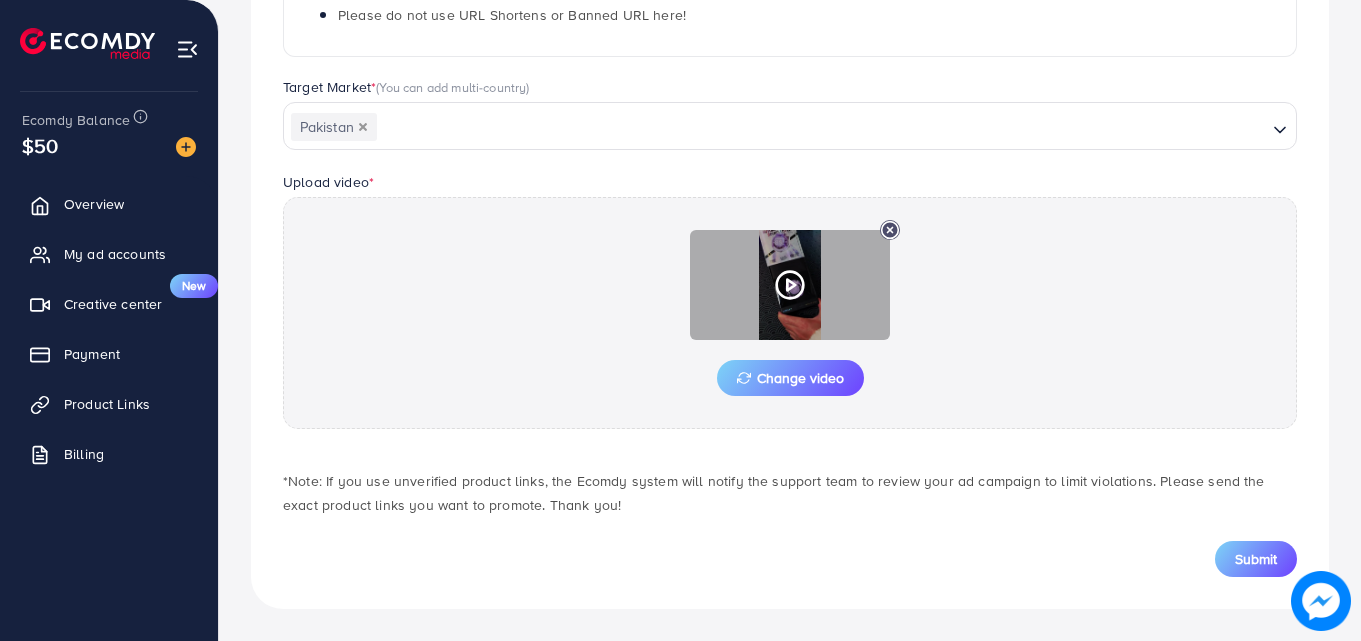 click 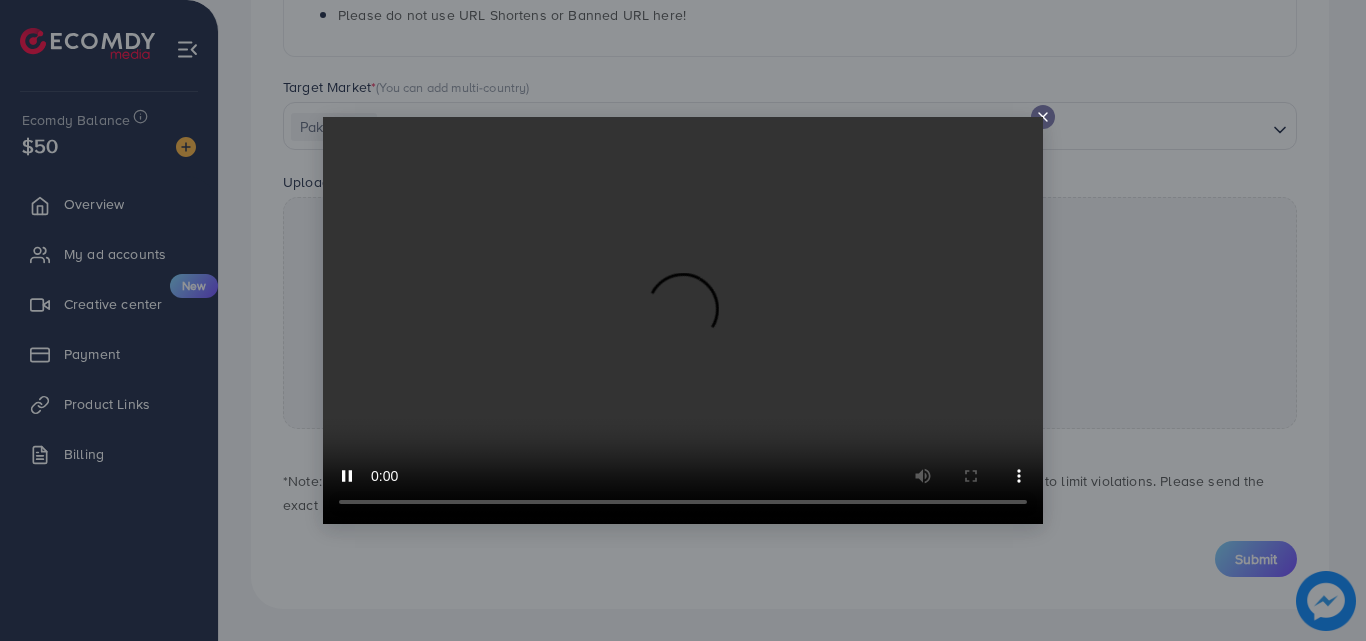 click 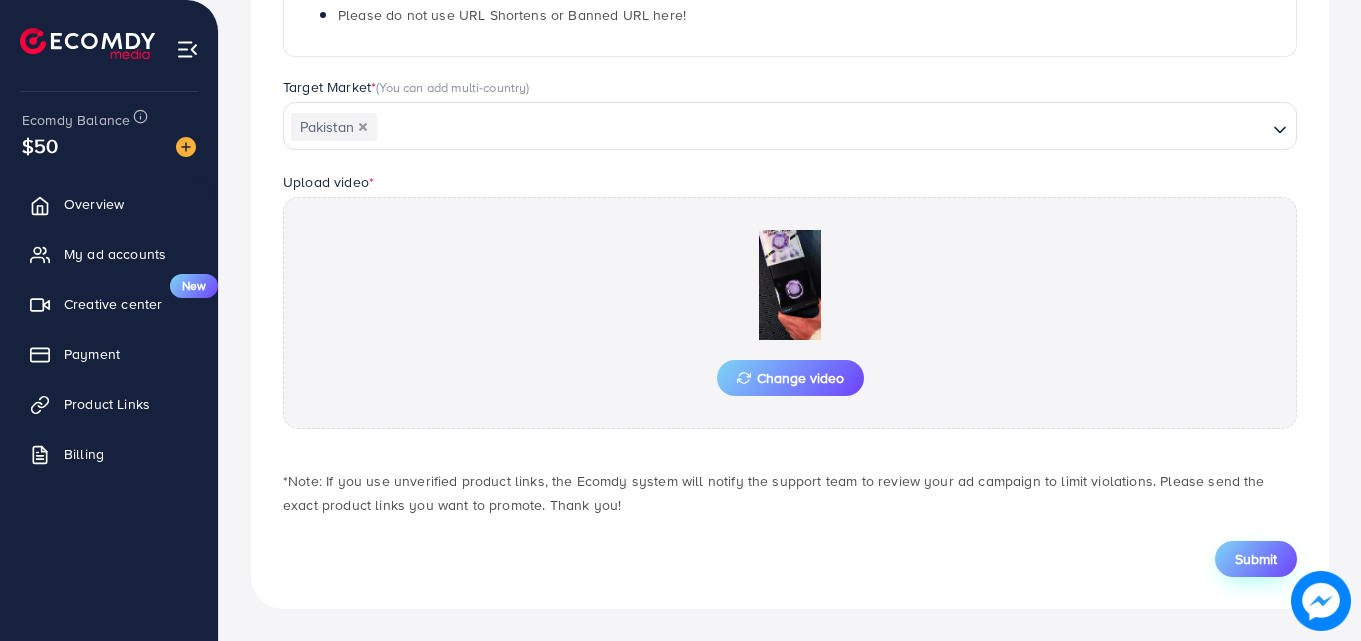 click on "Submit" at bounding box center [1256, 559] 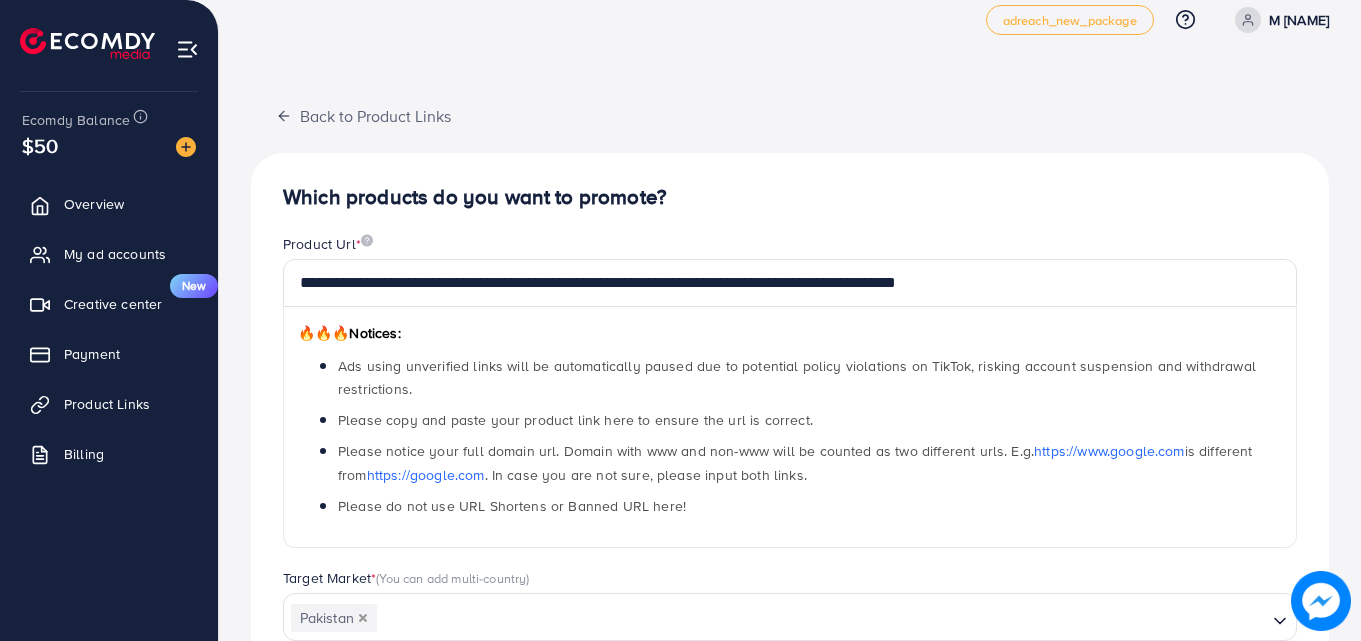 scroll, scrollTop: 0, scrollLeft: 0, axis: both 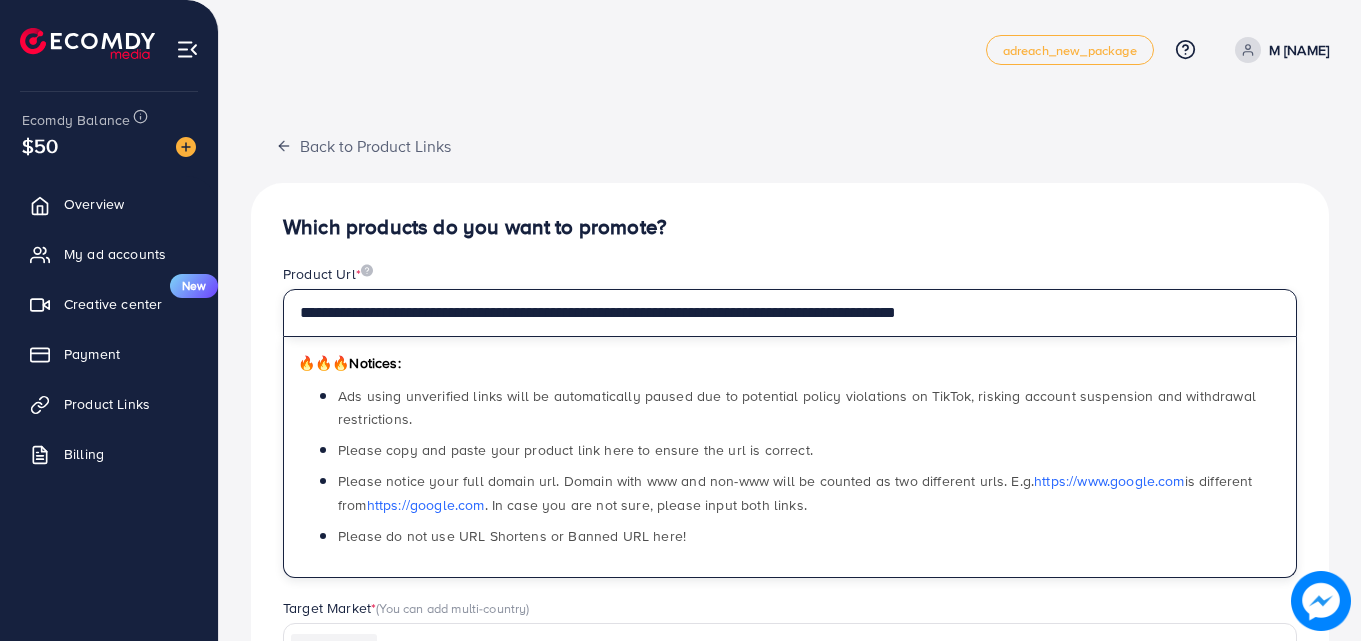 click on "**********" at bounding box center (790, 313) 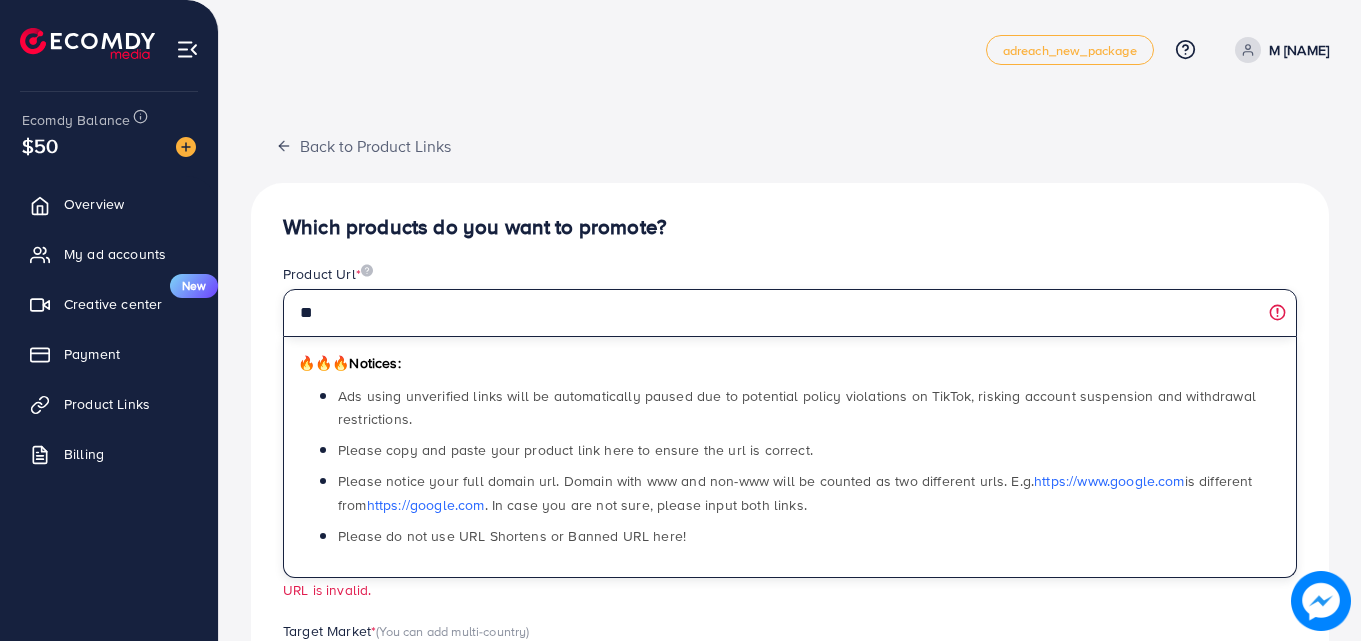 type on "*" 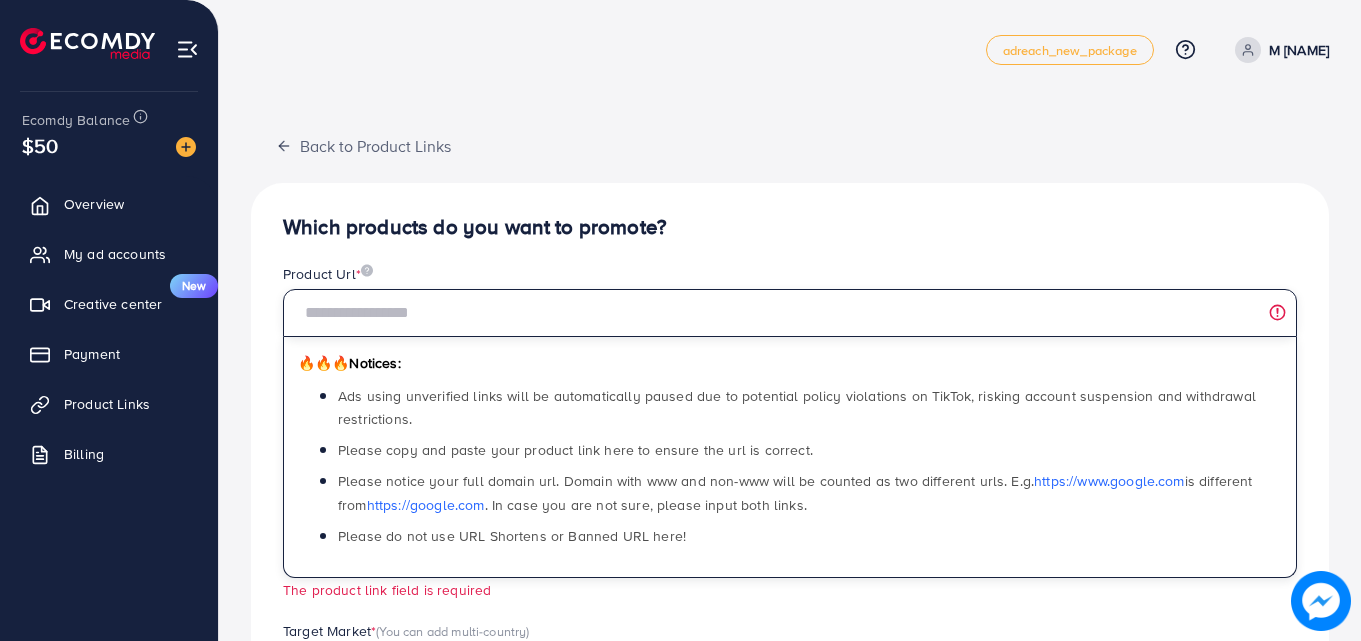 click at bounding box center (790, 313) 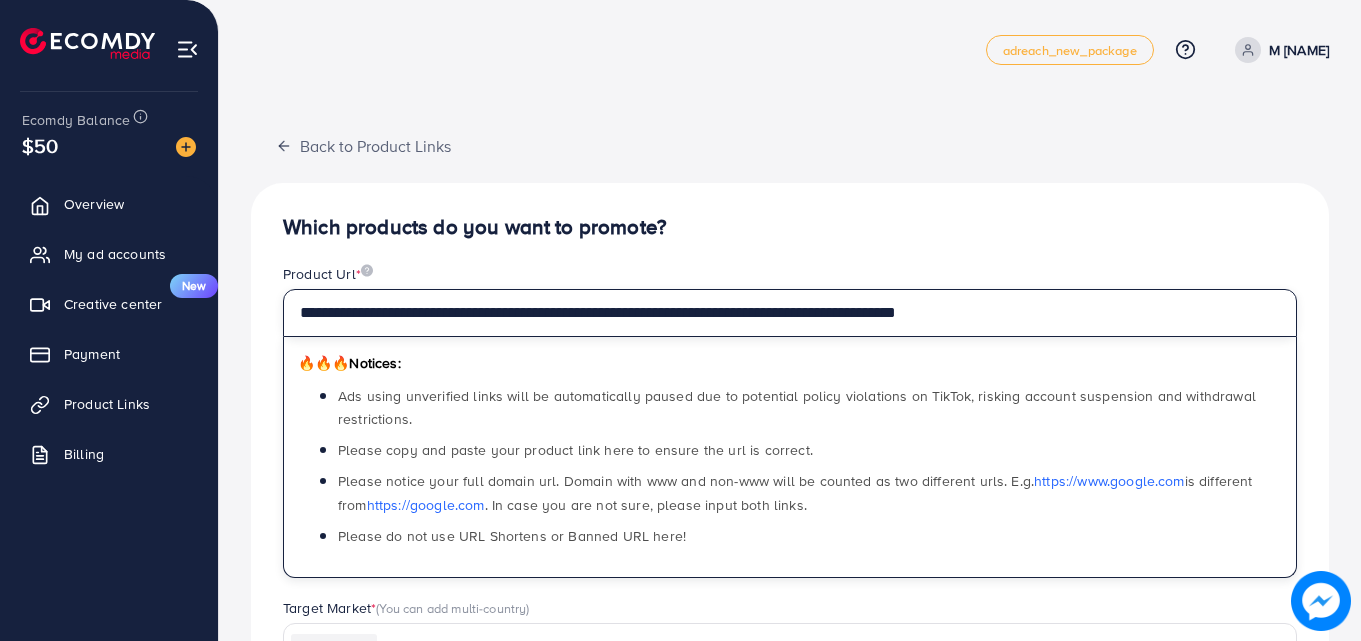 scroll, scrollTop: 521, scrollLeft: 0, axis: vertical 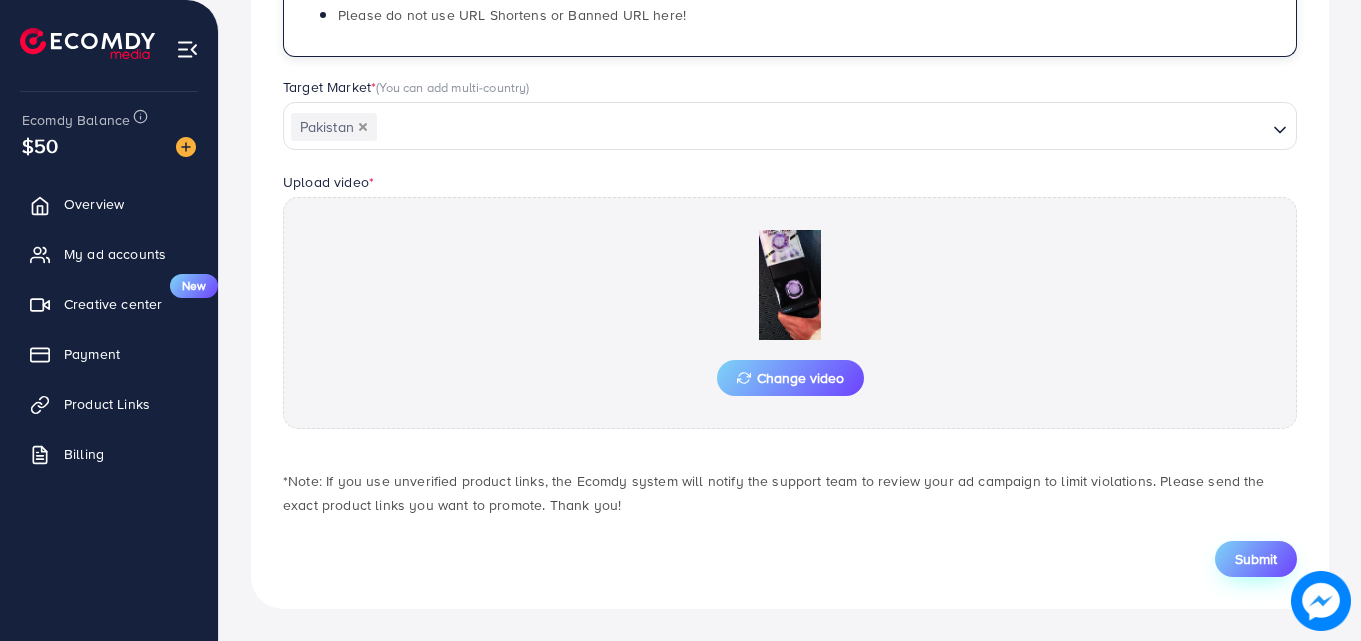type on "**********" 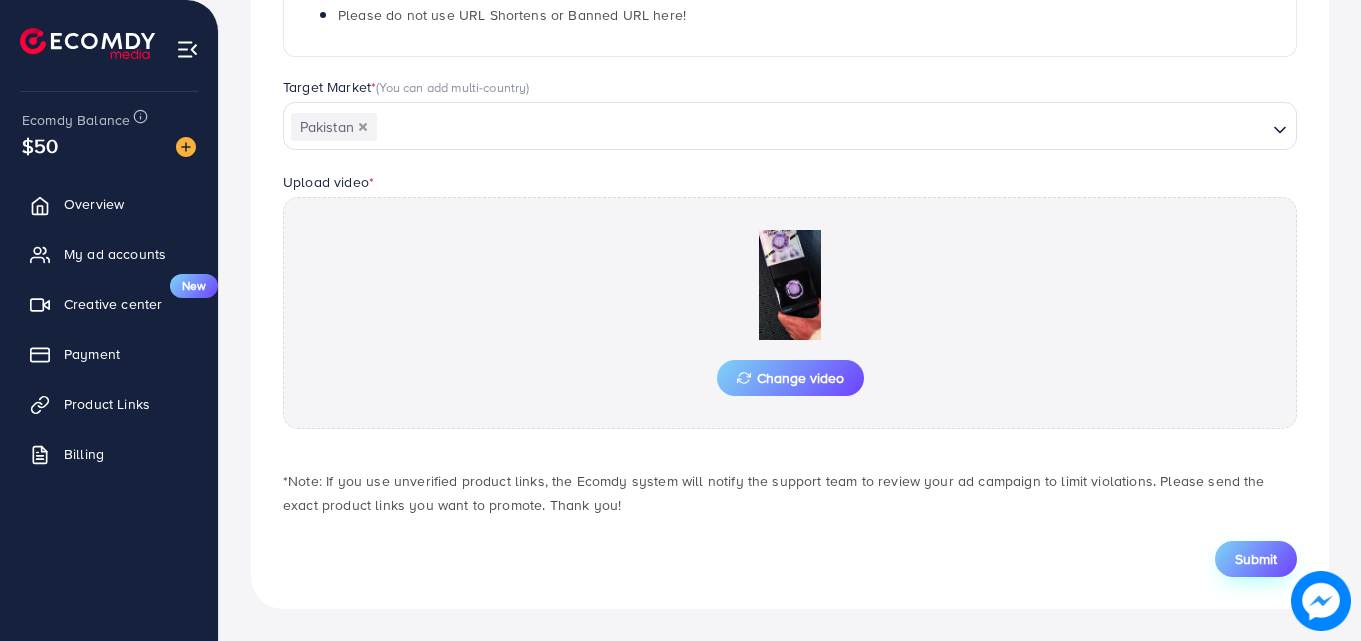 click on "Submit" at bounding box center (1256, 559) 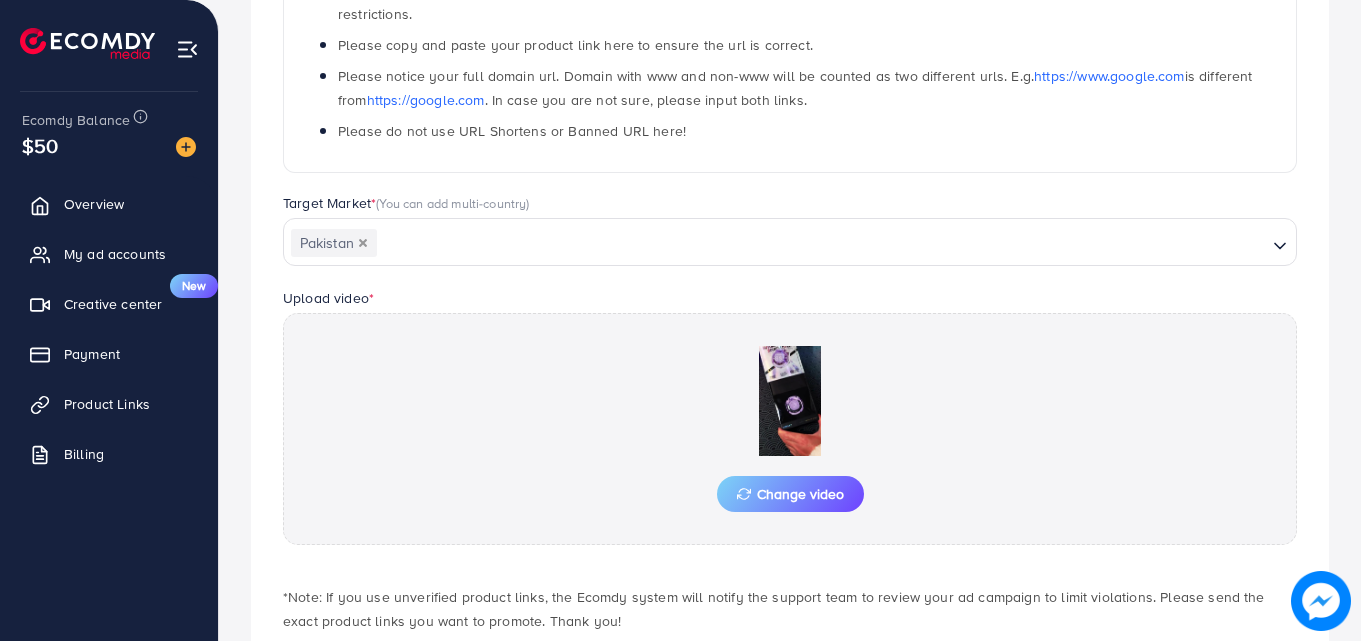 scroll, scrollTop: 521, scrollLeft: 0, axis: vertical 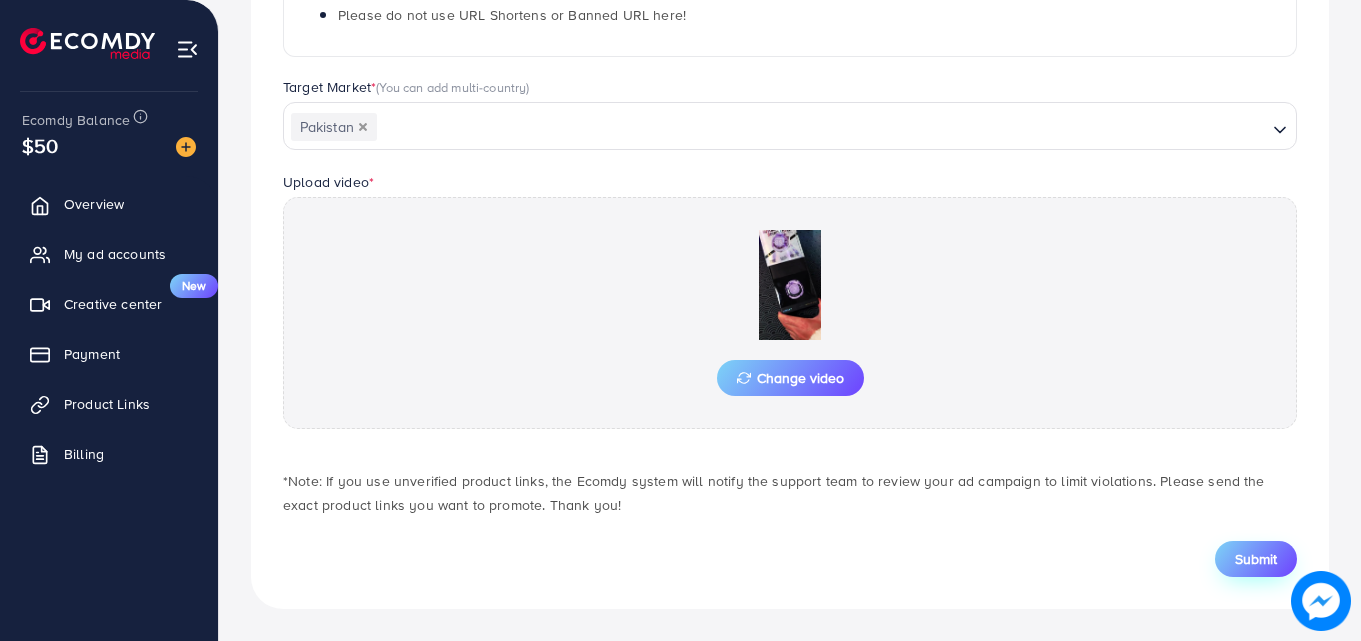 click on "Submit" at bounding box center (1256, 559) 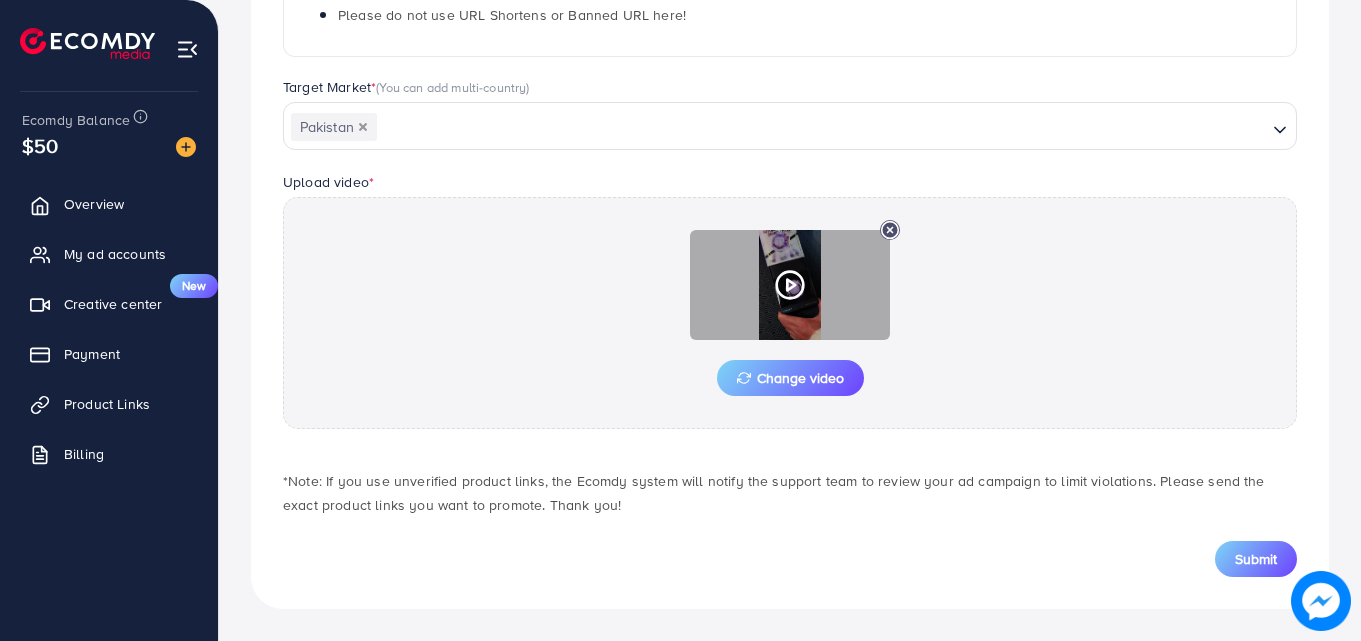 click 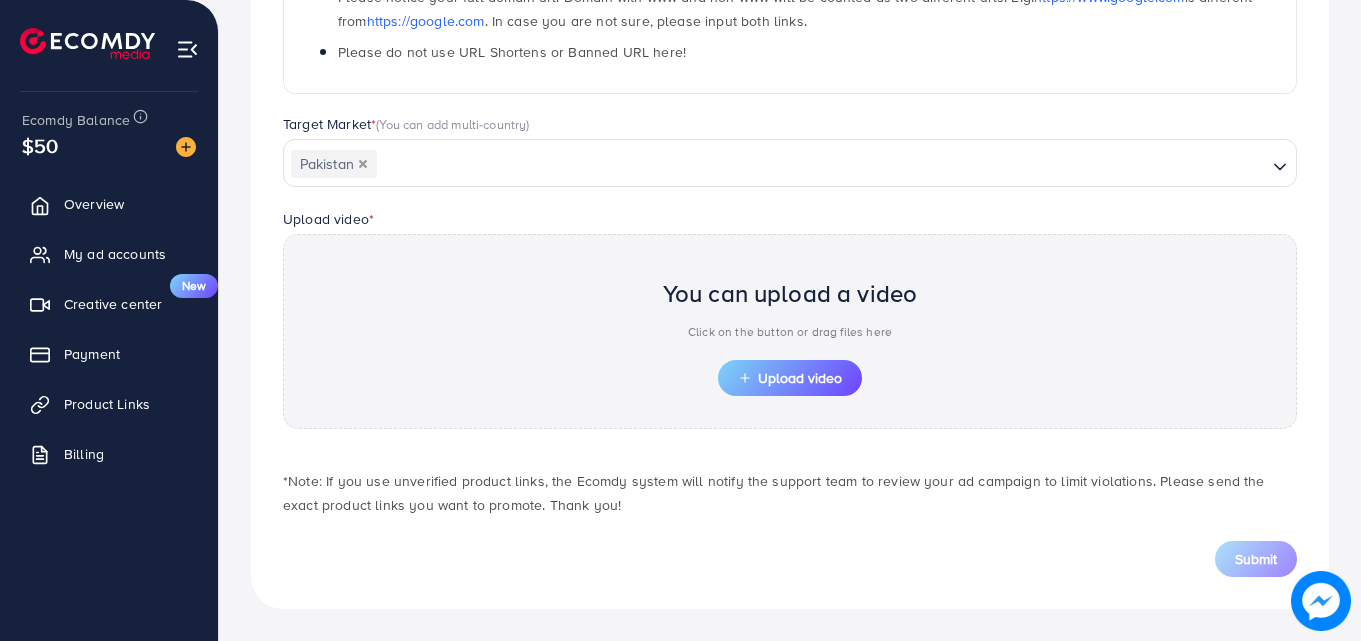 scroll, scrollTop: 484, scrollLeft: 0, axis: vertical 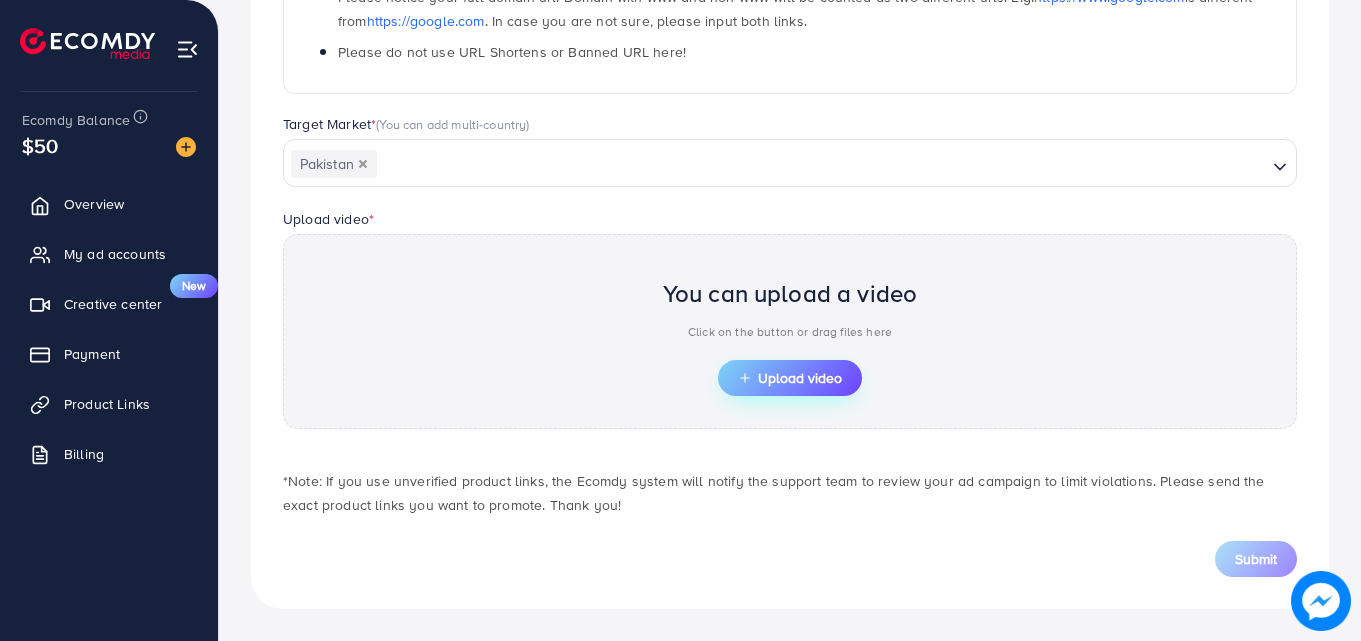 click on "Upload video" at bounding box center (790, 378) 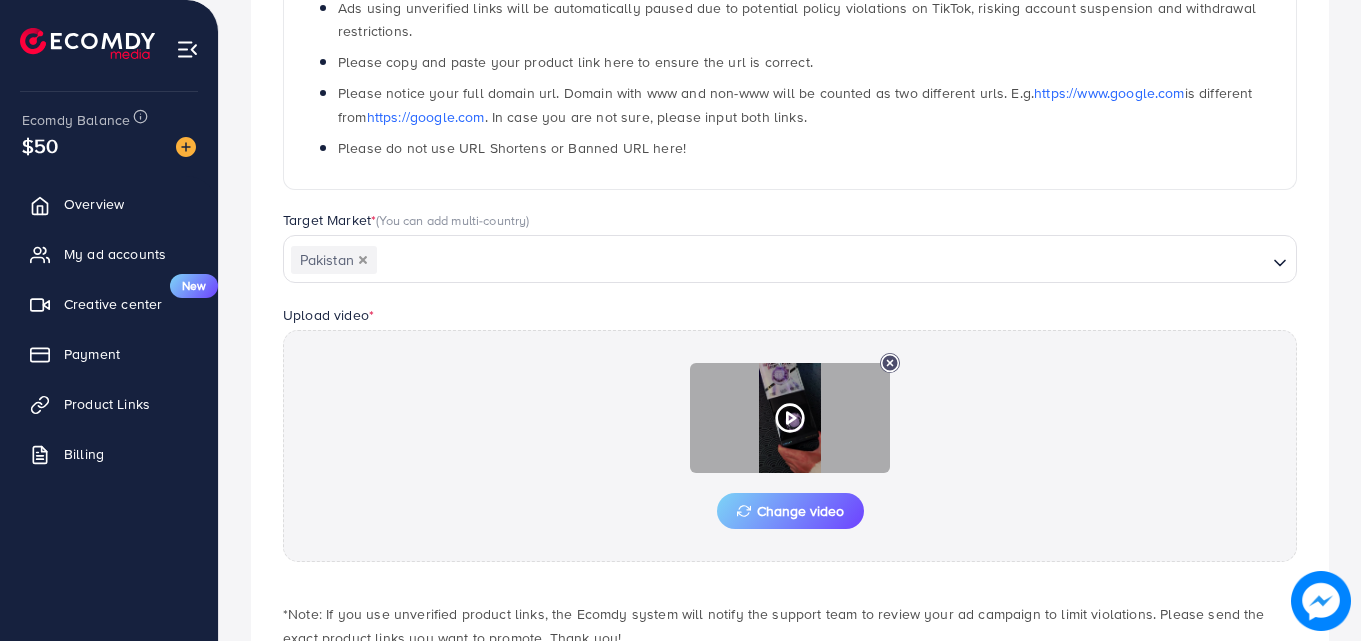 scroll, scrollTop: 484, scrollLeft: 0, axis: vertical 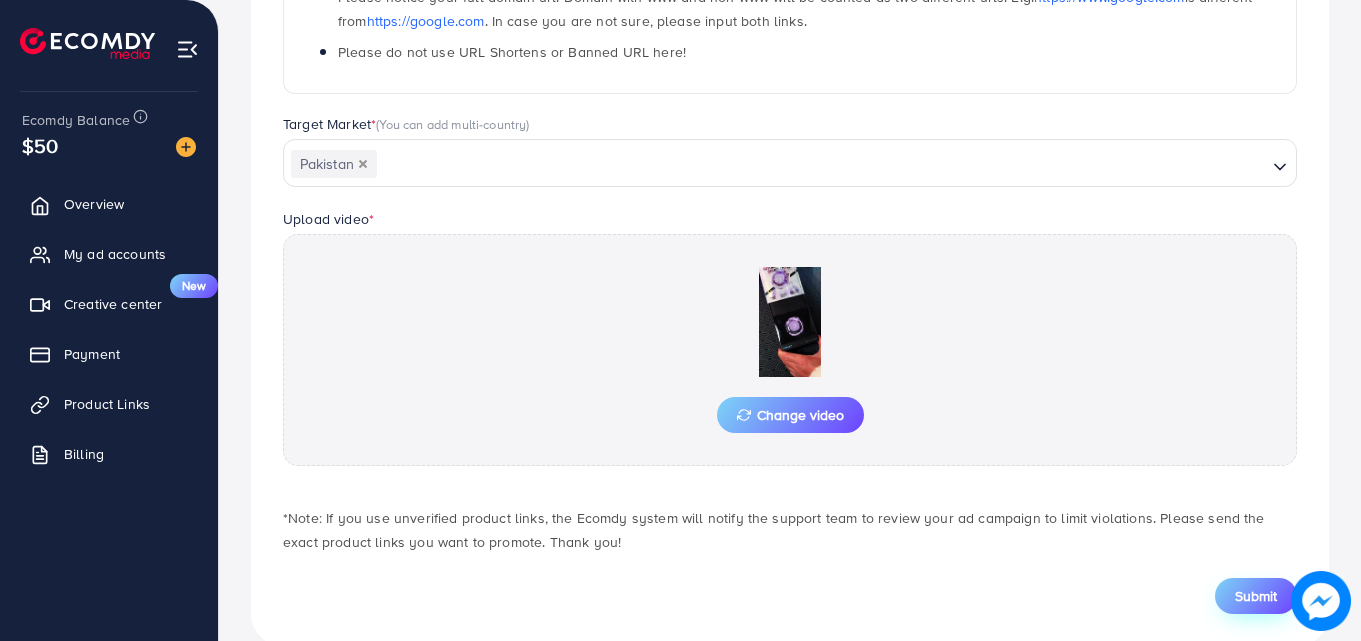 click on "Submit" at bounding box center [1256, 596] 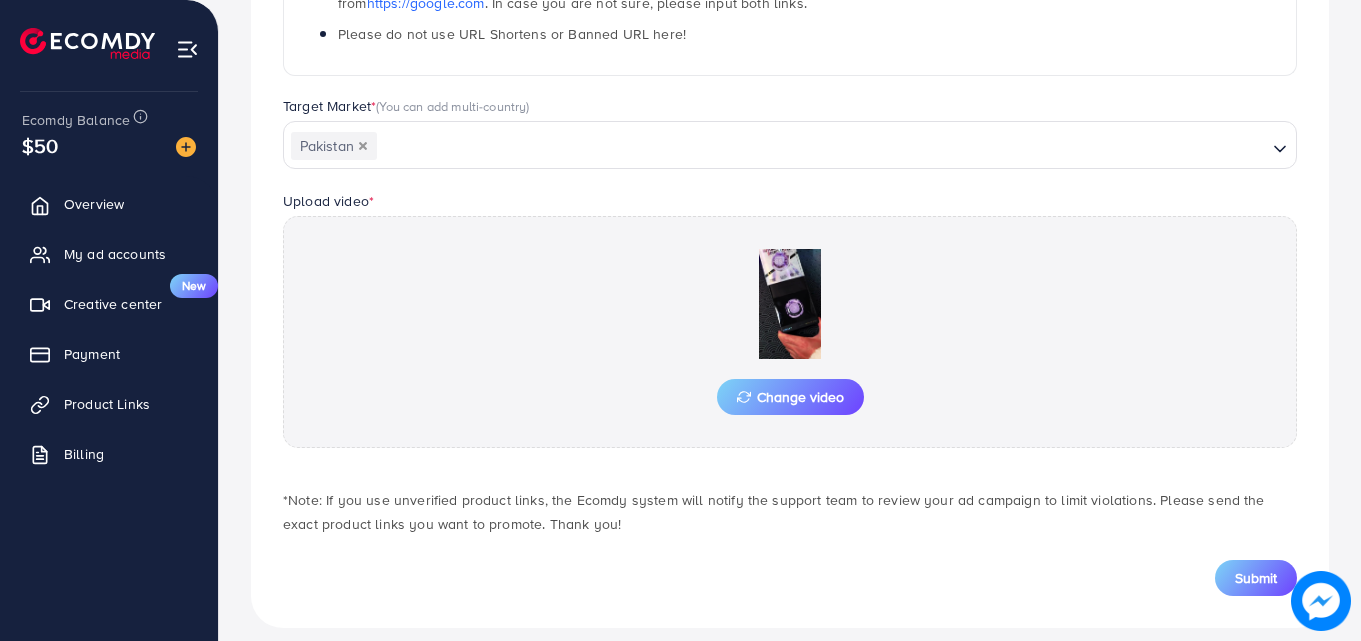 scroll, scrollTop: 521, scrollLeft: 0, axis: vertical 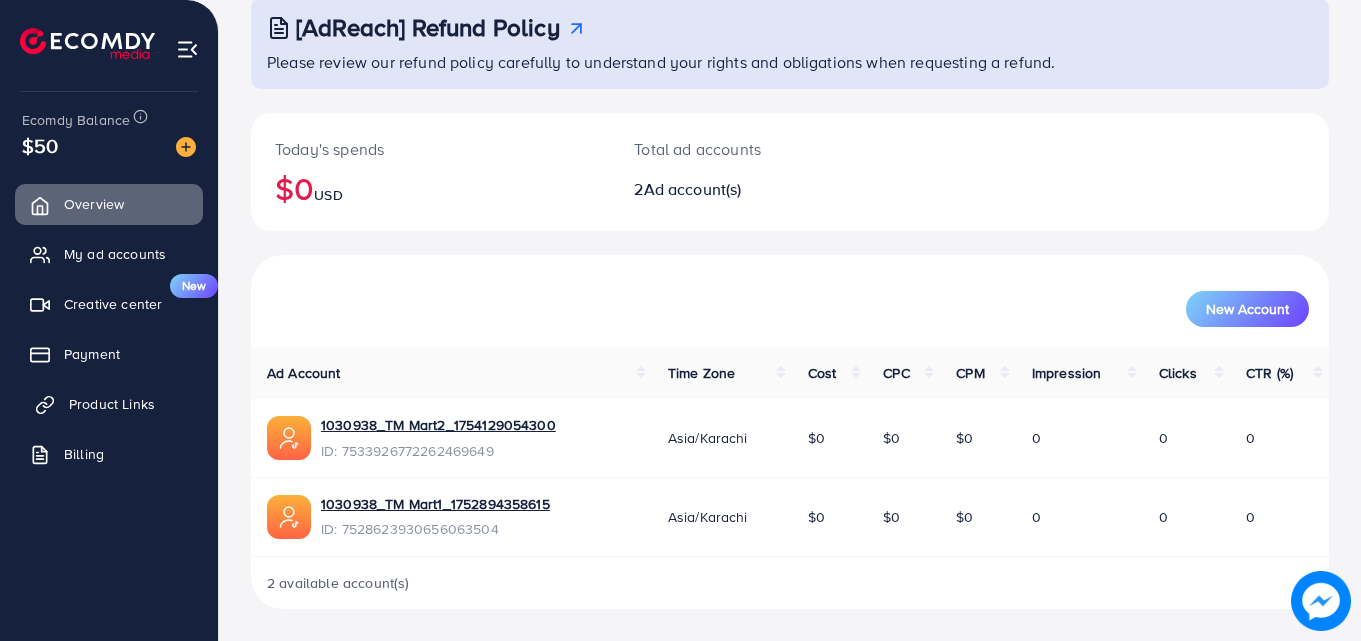 click on "Product Links" at bounding box center (112, 404) 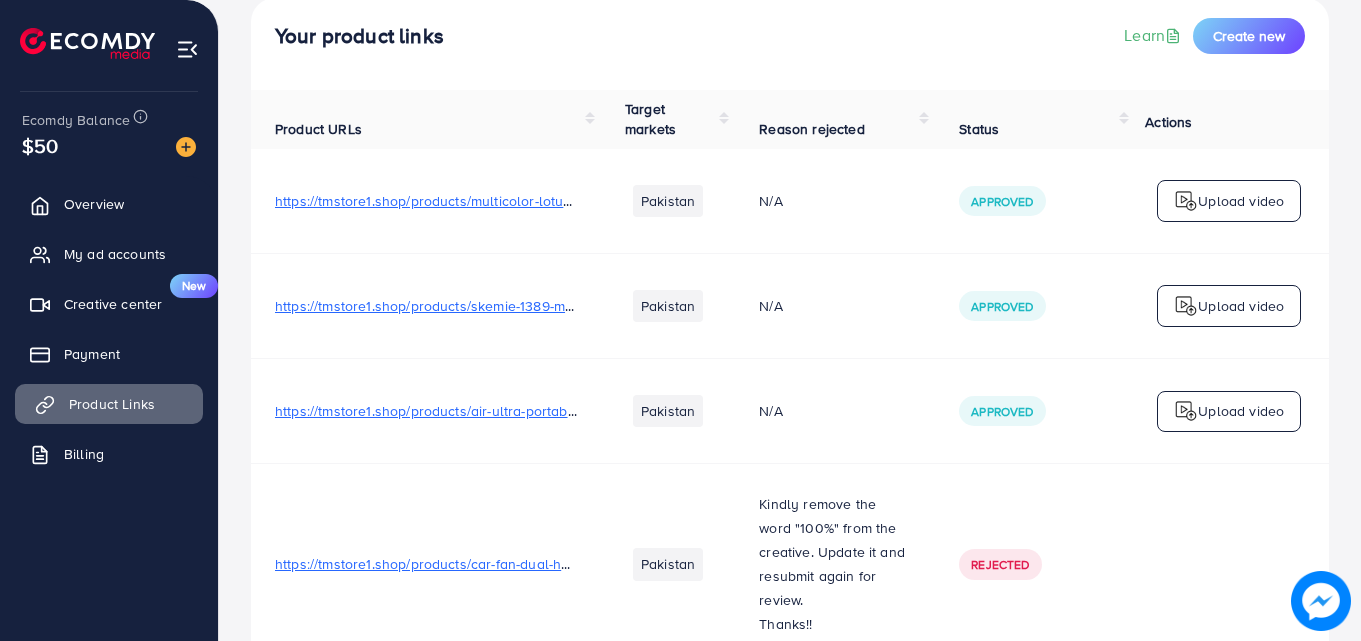 scroll, scrollTop: 0, scrollLeft: 0, axis: both 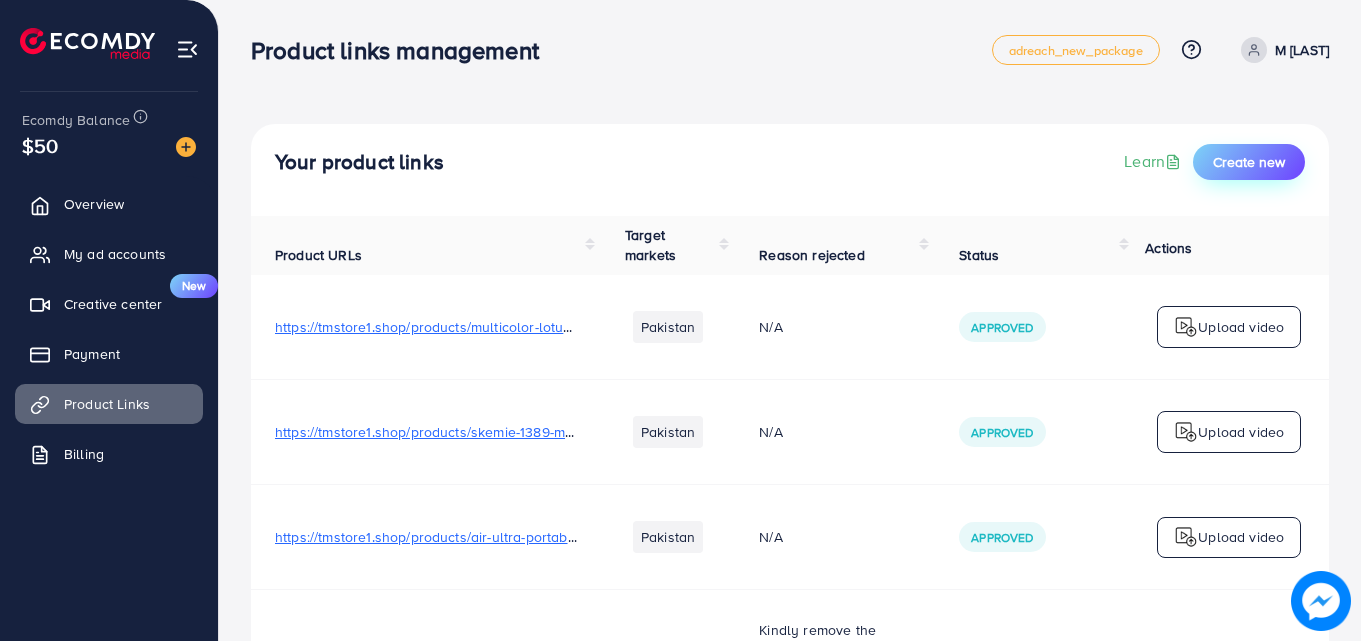 click on "Create new" at bounding box center [1249, 162] 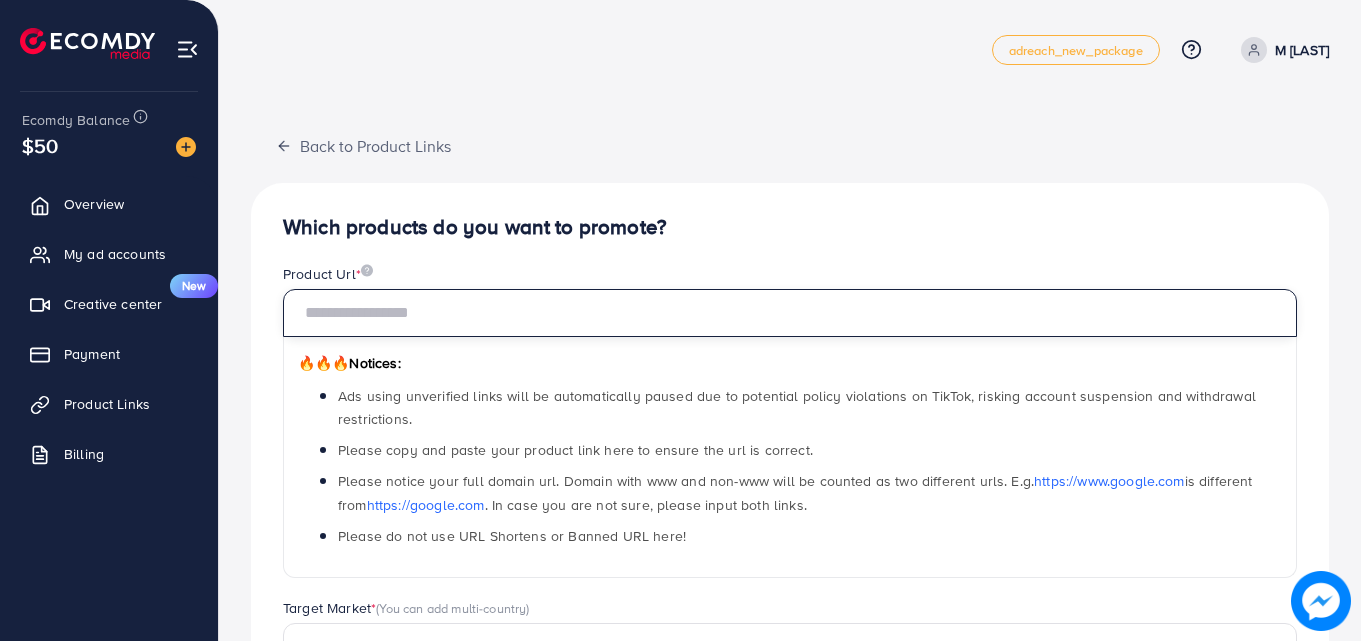 click at bounding box center [790, 313] 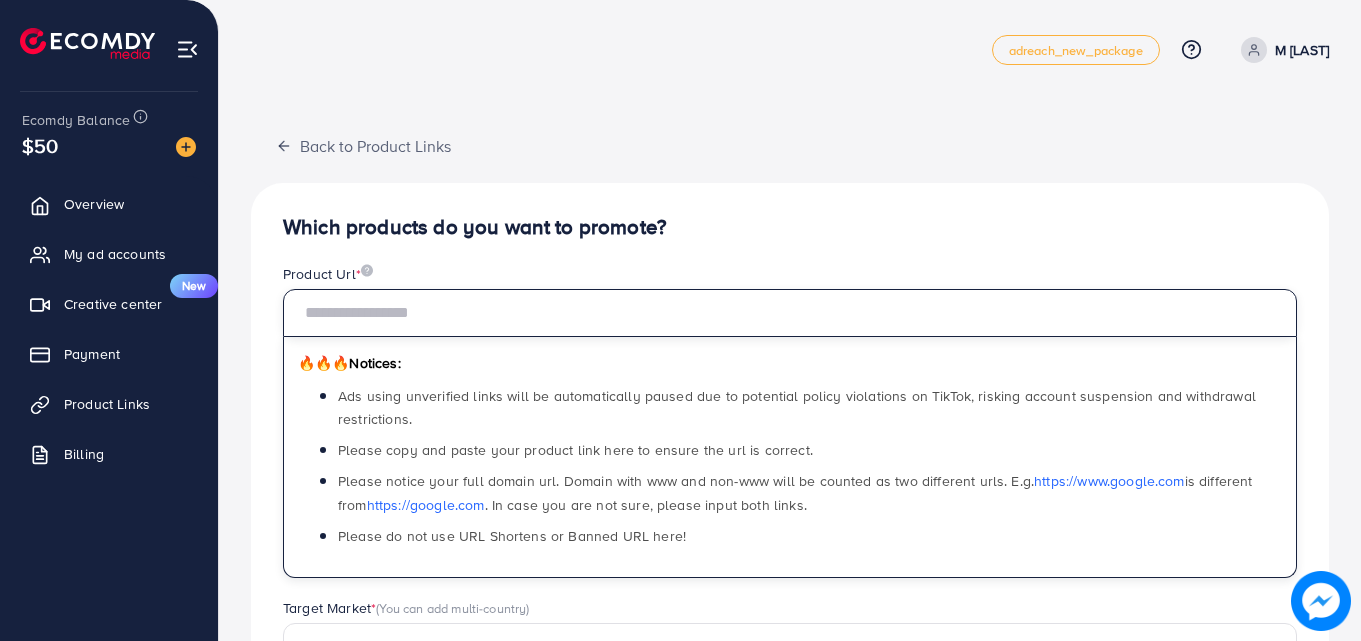 paste on "**********" 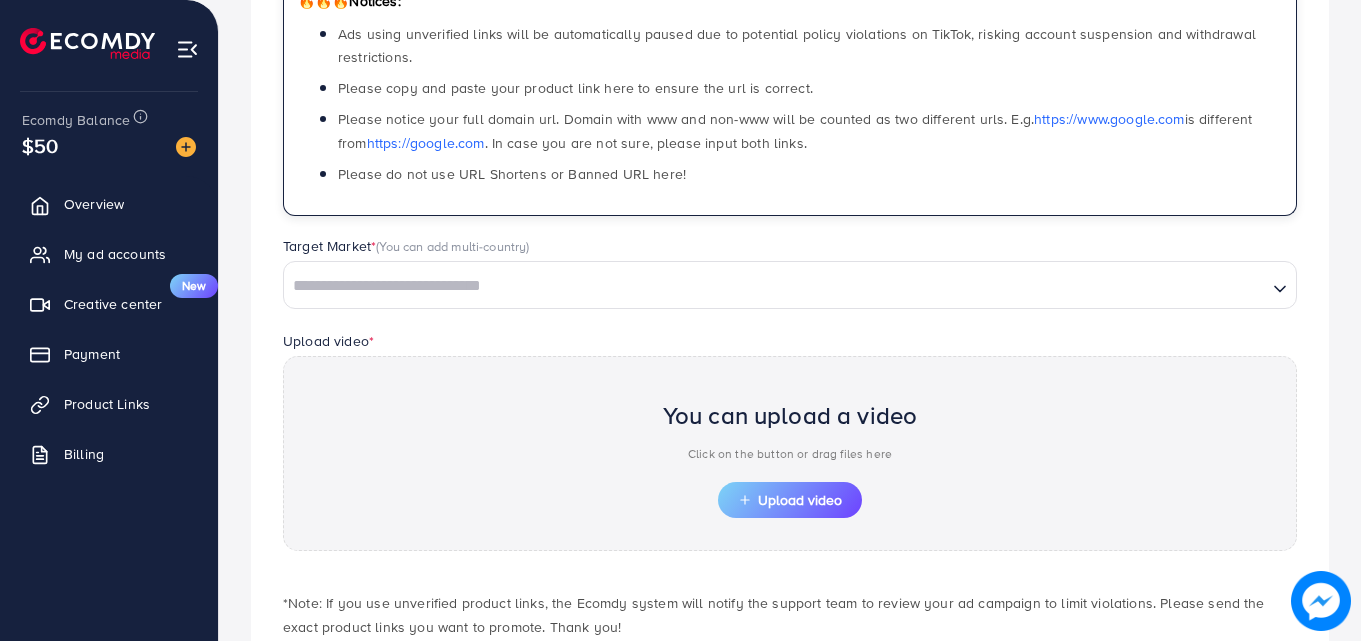 scroll, scrollTop: 380, scrollLeft: 0, axis: vertical 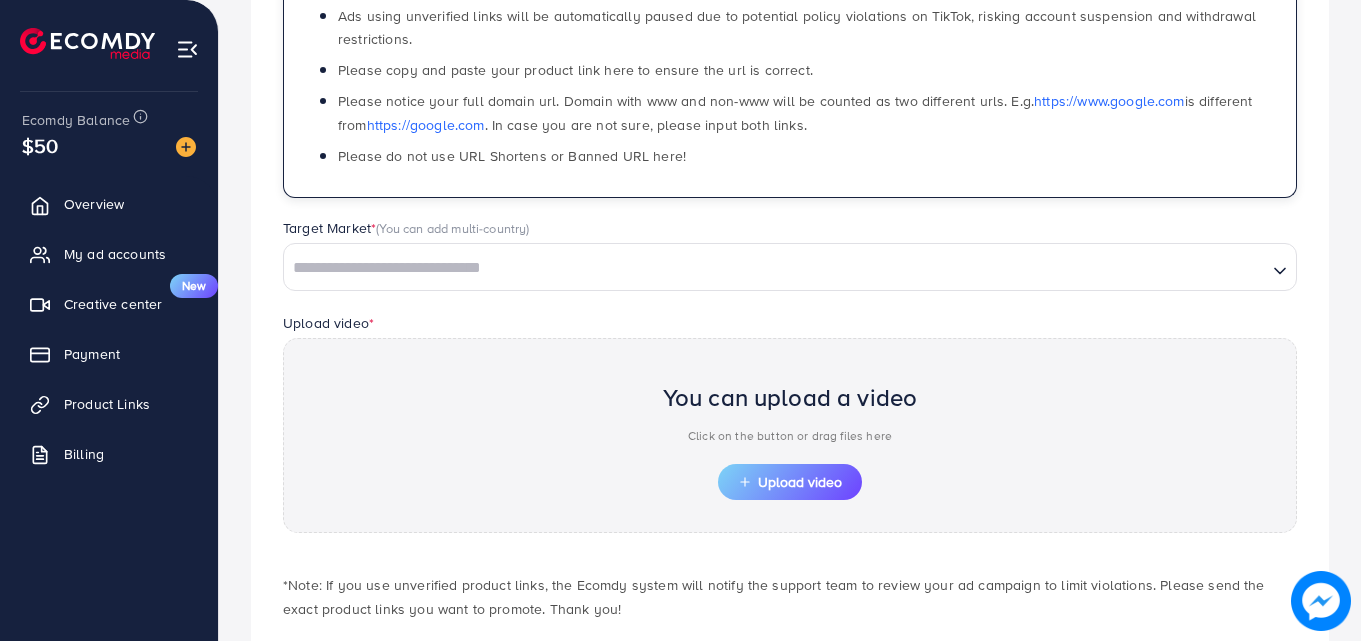 type on "**********" 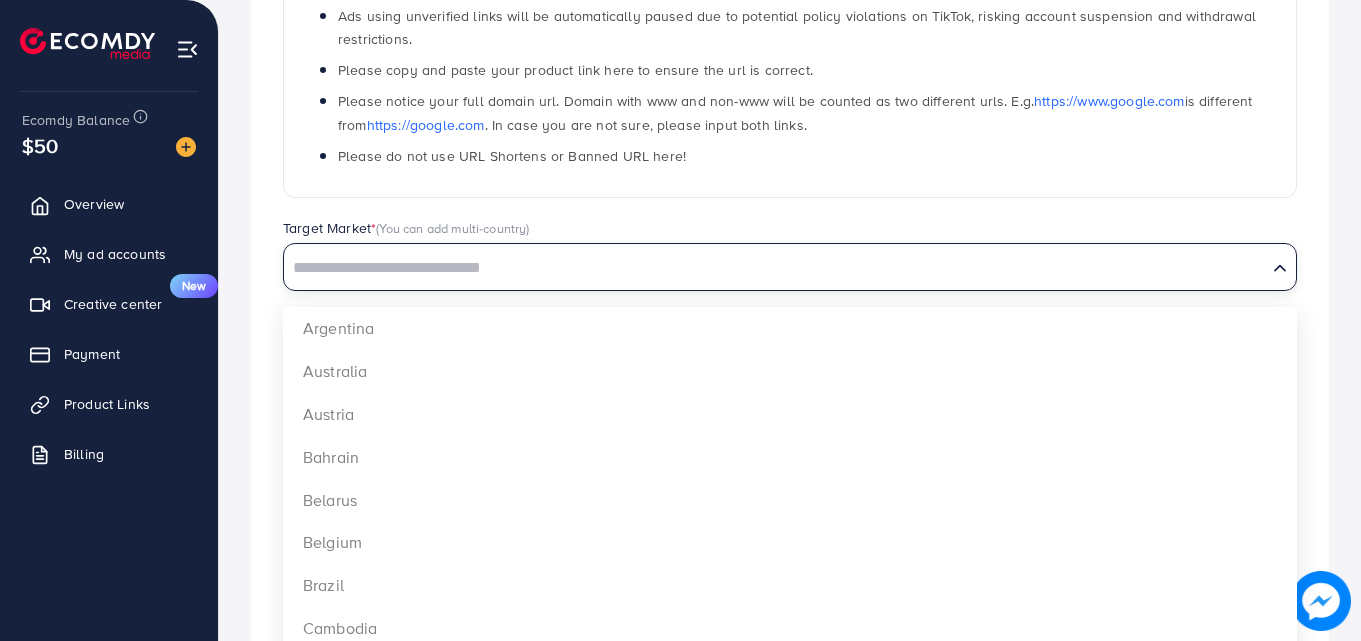 click at bounding box center [775, 268] 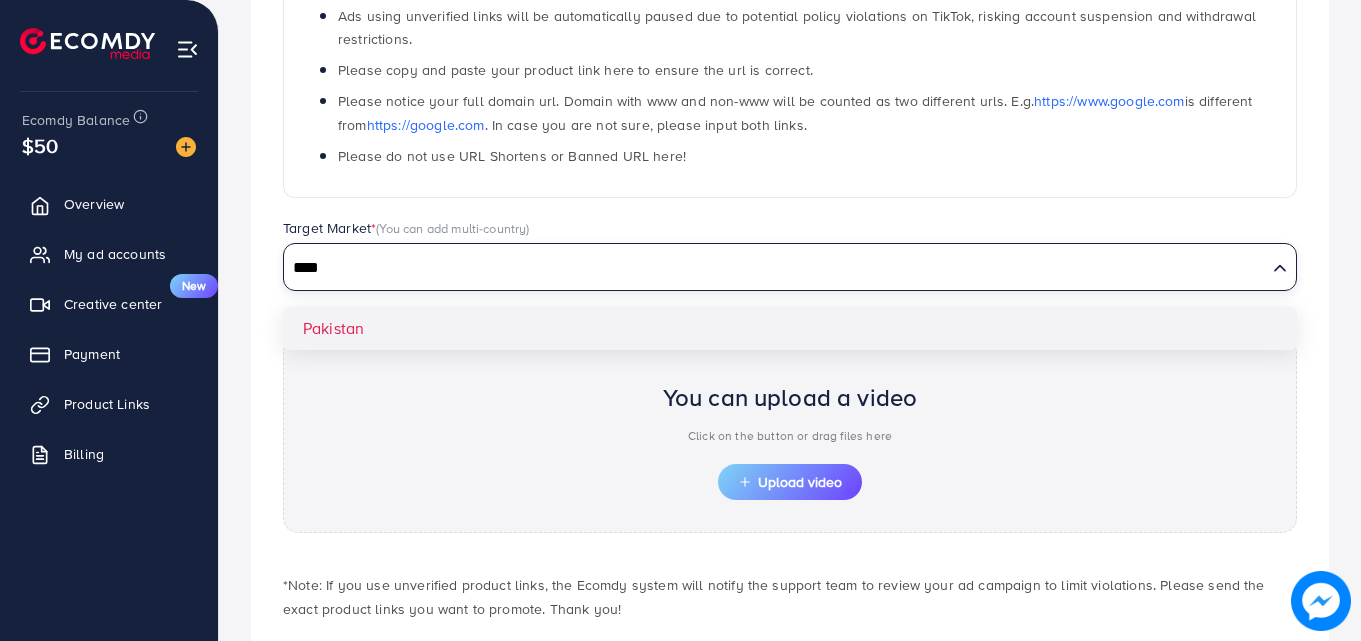type on "****" 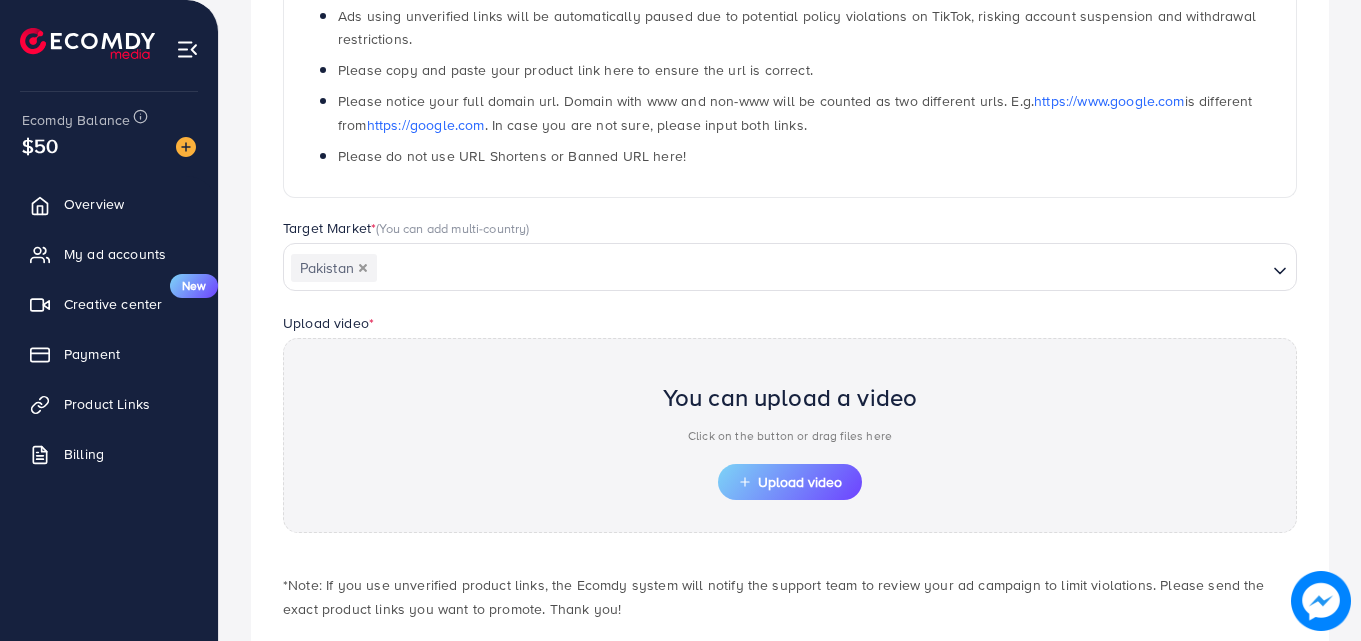 click on "**********" at bounding box center (790, 258) 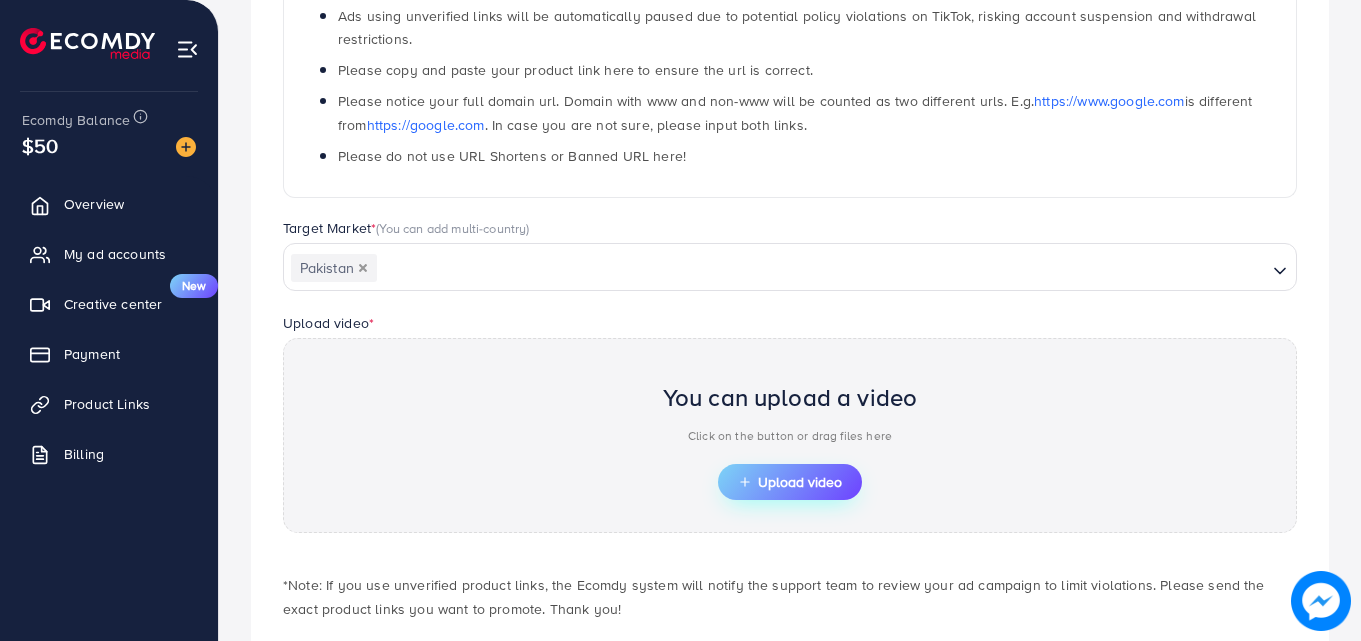 click on "Upload video" at bounding box center (790, 482) 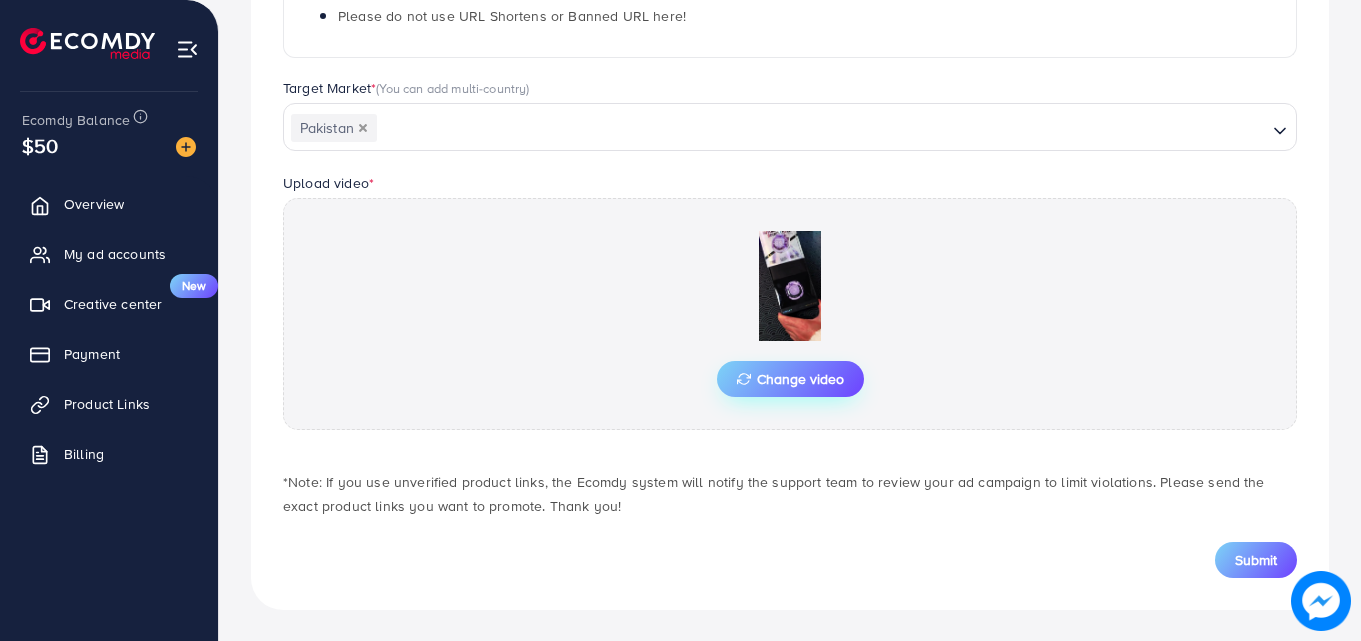 scroll, scrollTop: 521, scrollLeft: 0, axis: vertical 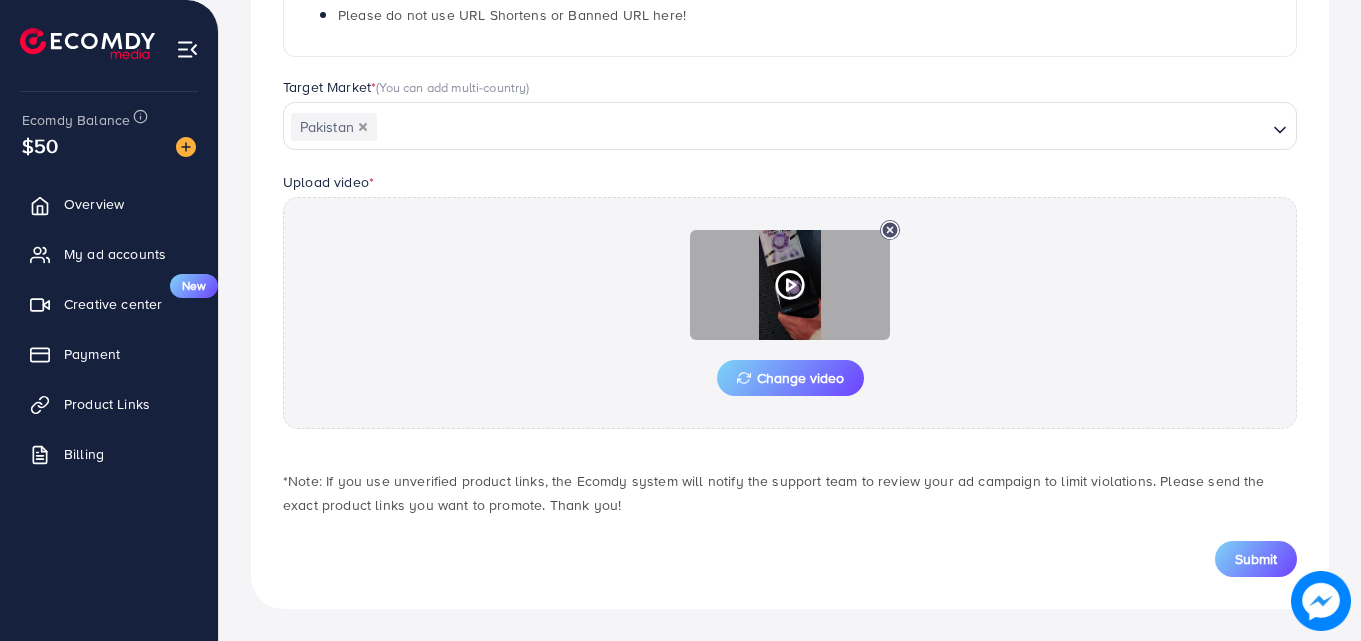 click 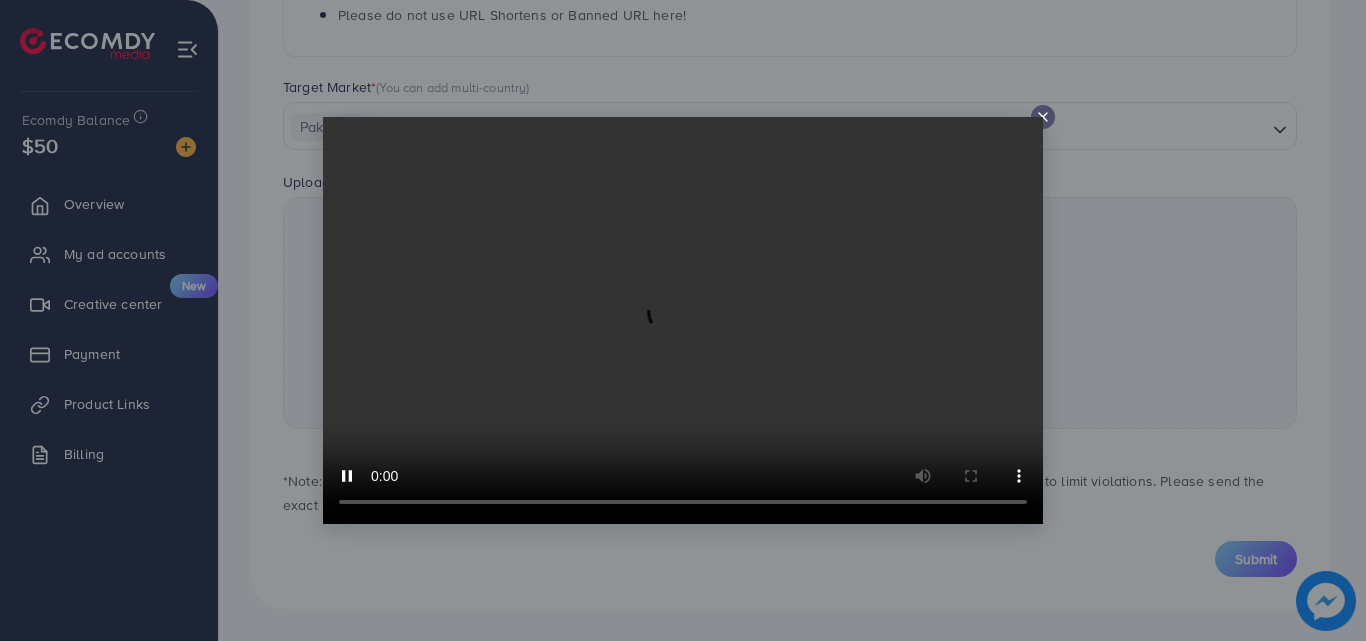 click 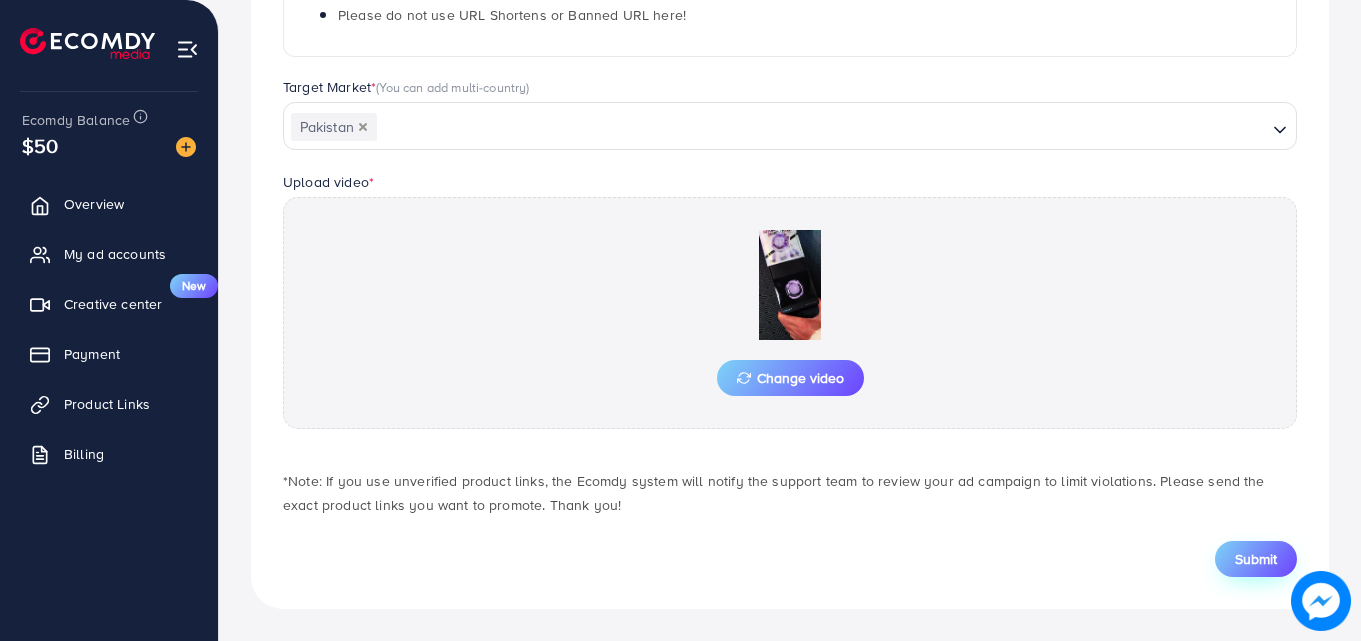 click on "Submit" at bounding box center (1256, 559) 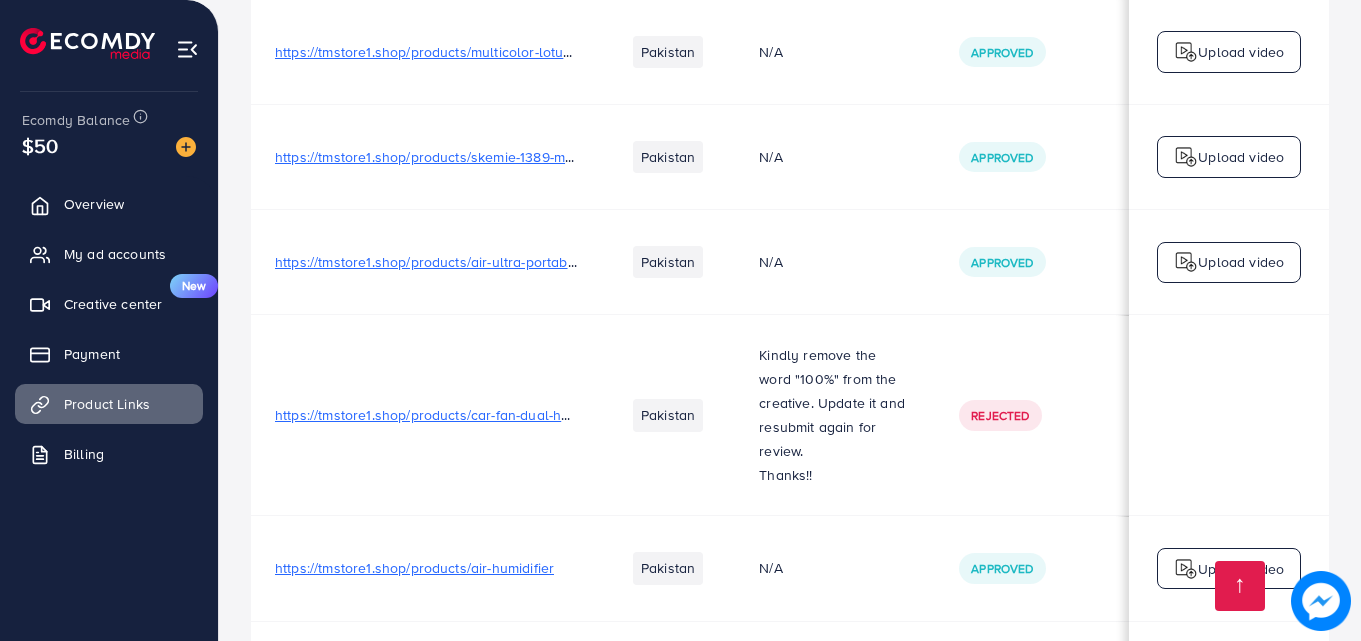 scroll, scrollTop: 225, scrollLeft: 0, axis: vertical 